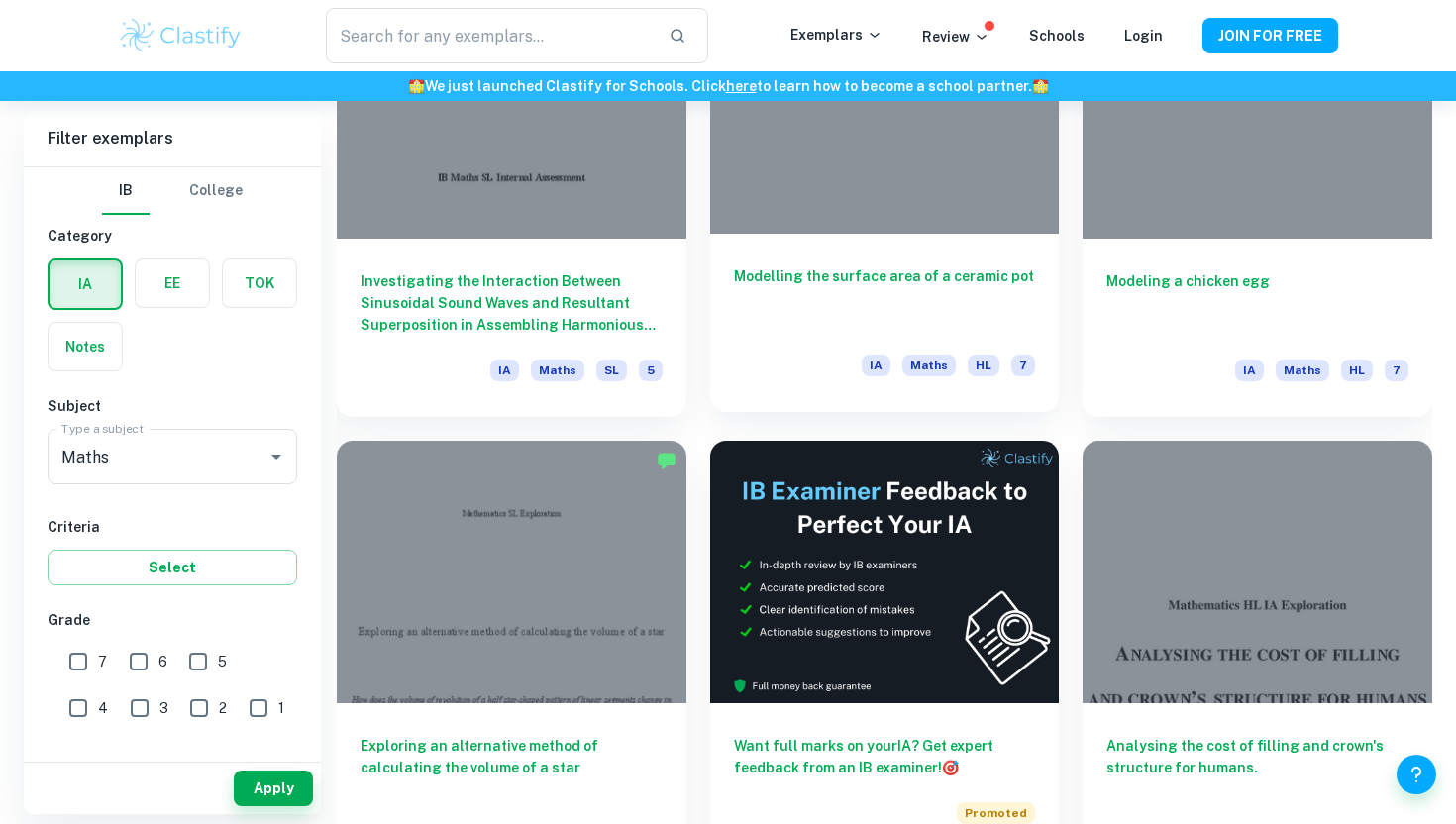 scroll, scrollTop: 5287, scrollLeft: 0, axis: vertical 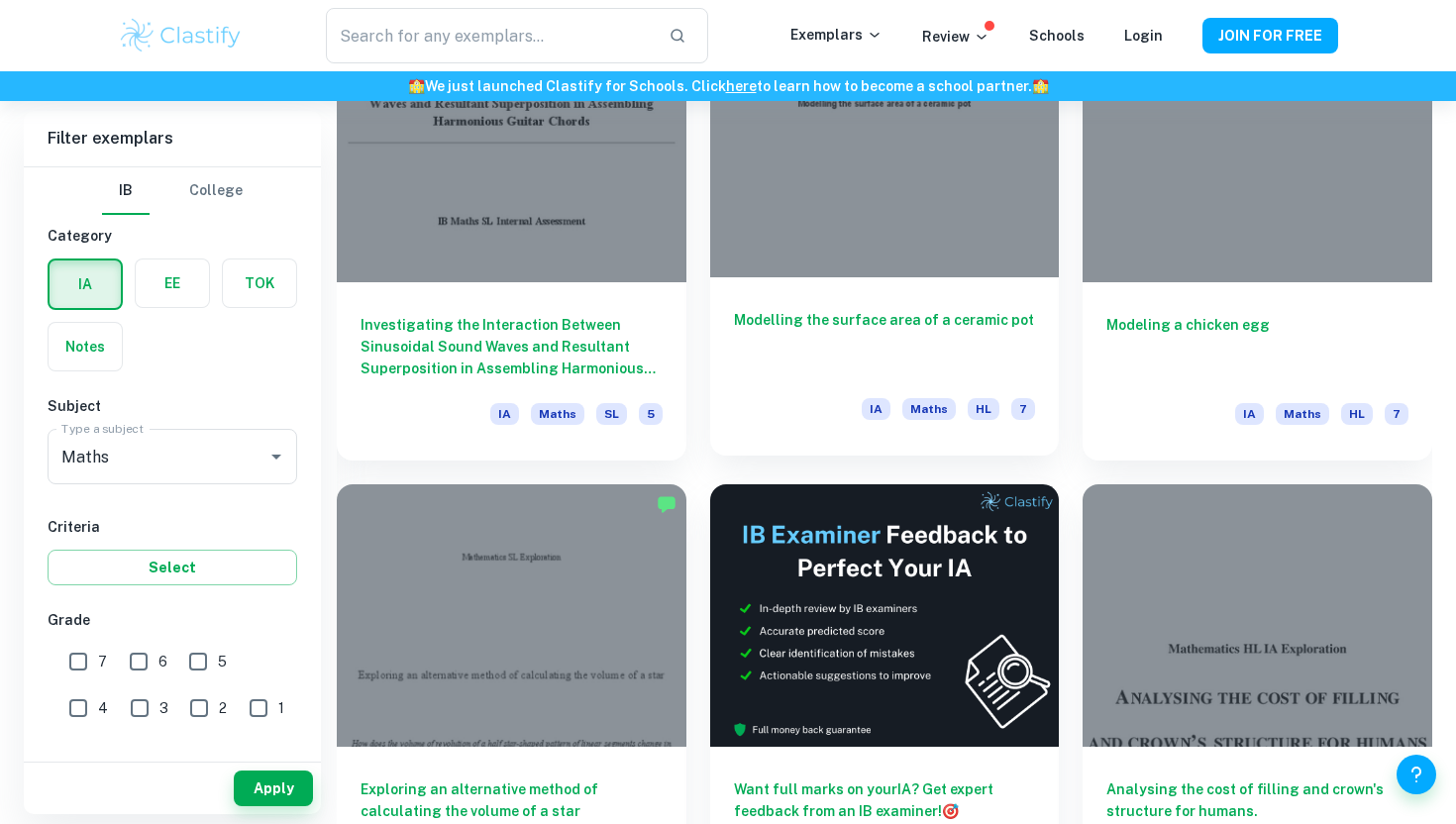 click on "Modelling the surface area of a ceramic pot" at bounding box center [884, 342] 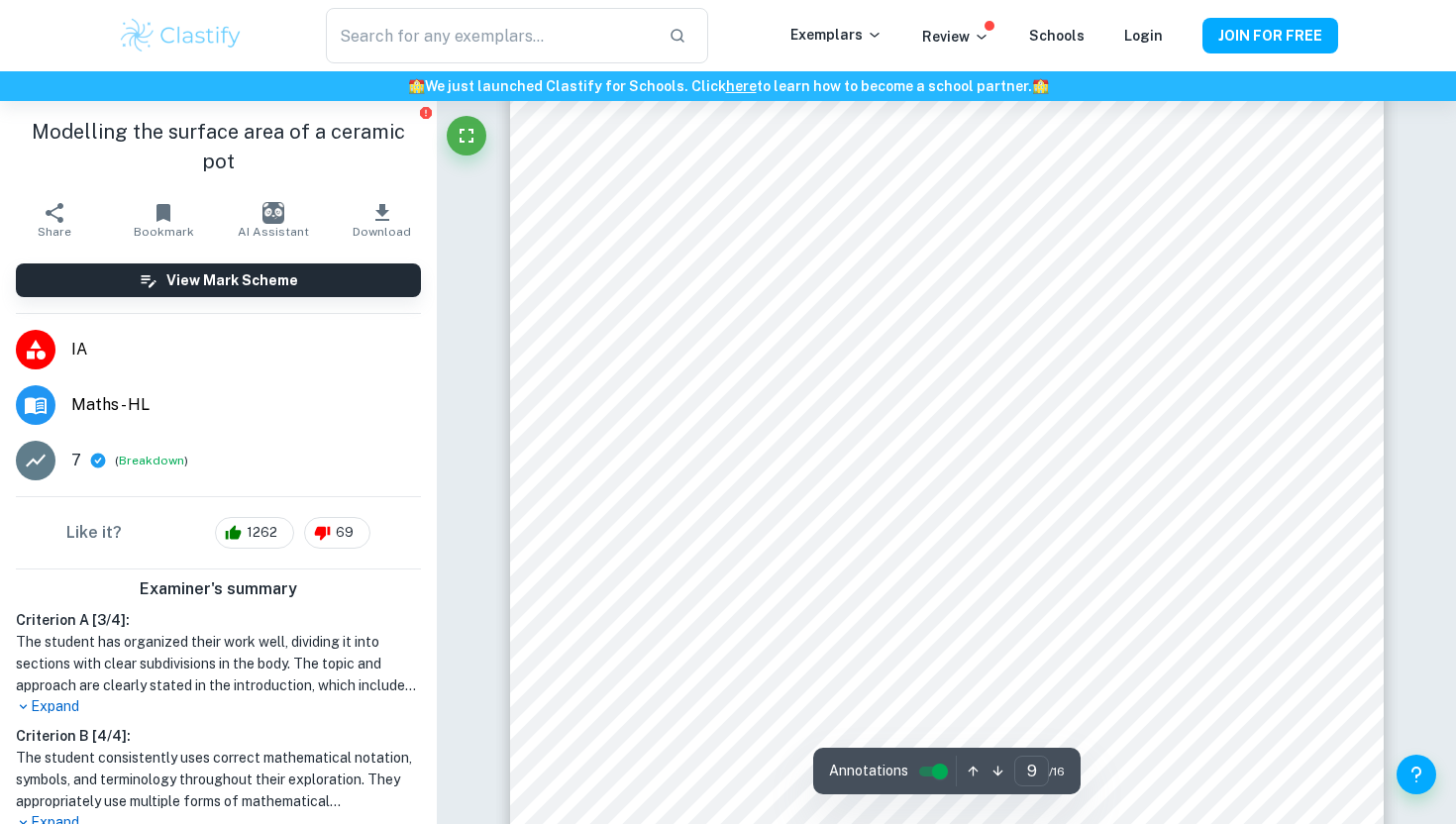 scroll, scrollTop: 10611, scrollLeft: 0, axis: vertical 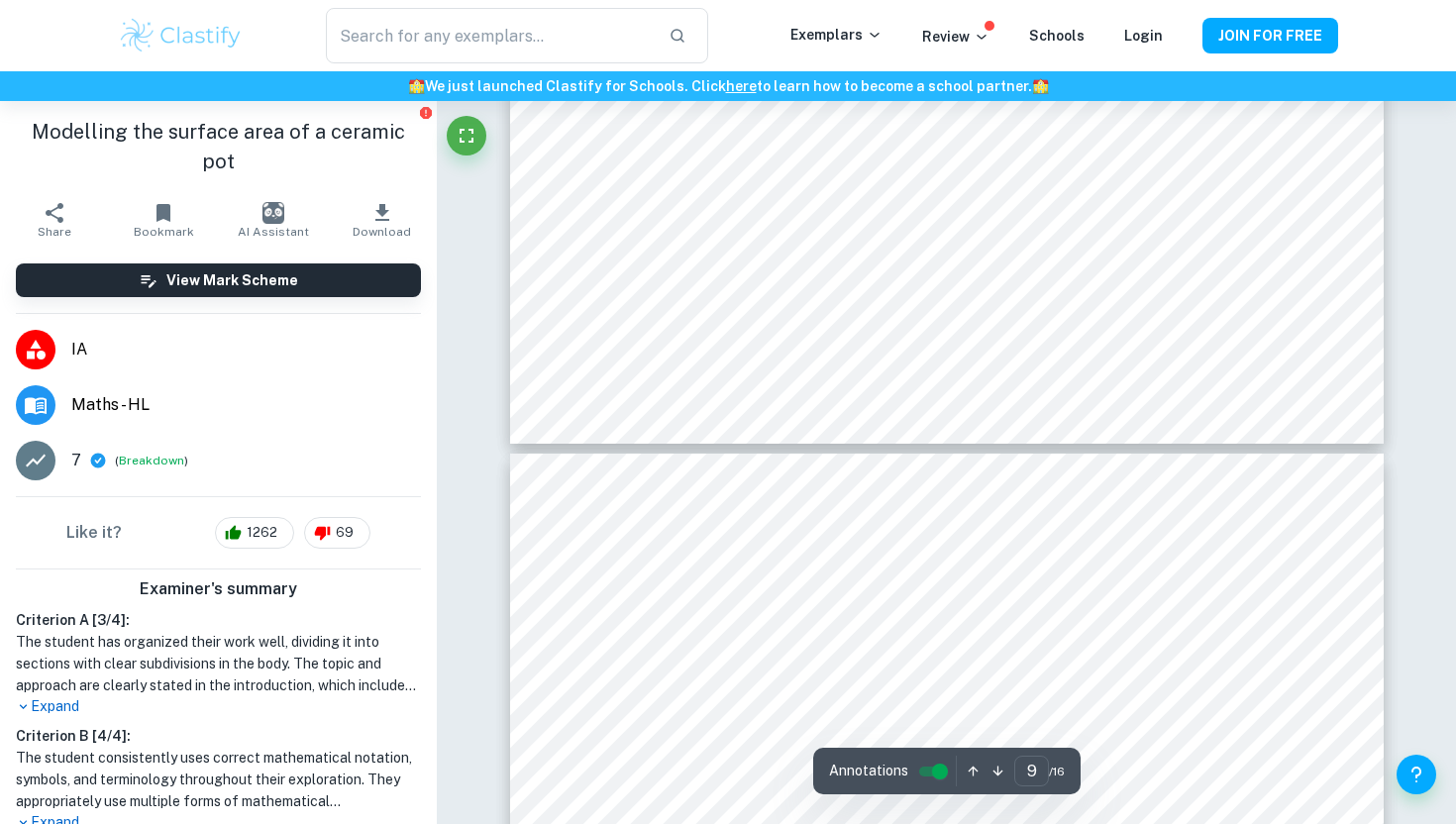 type on "10" 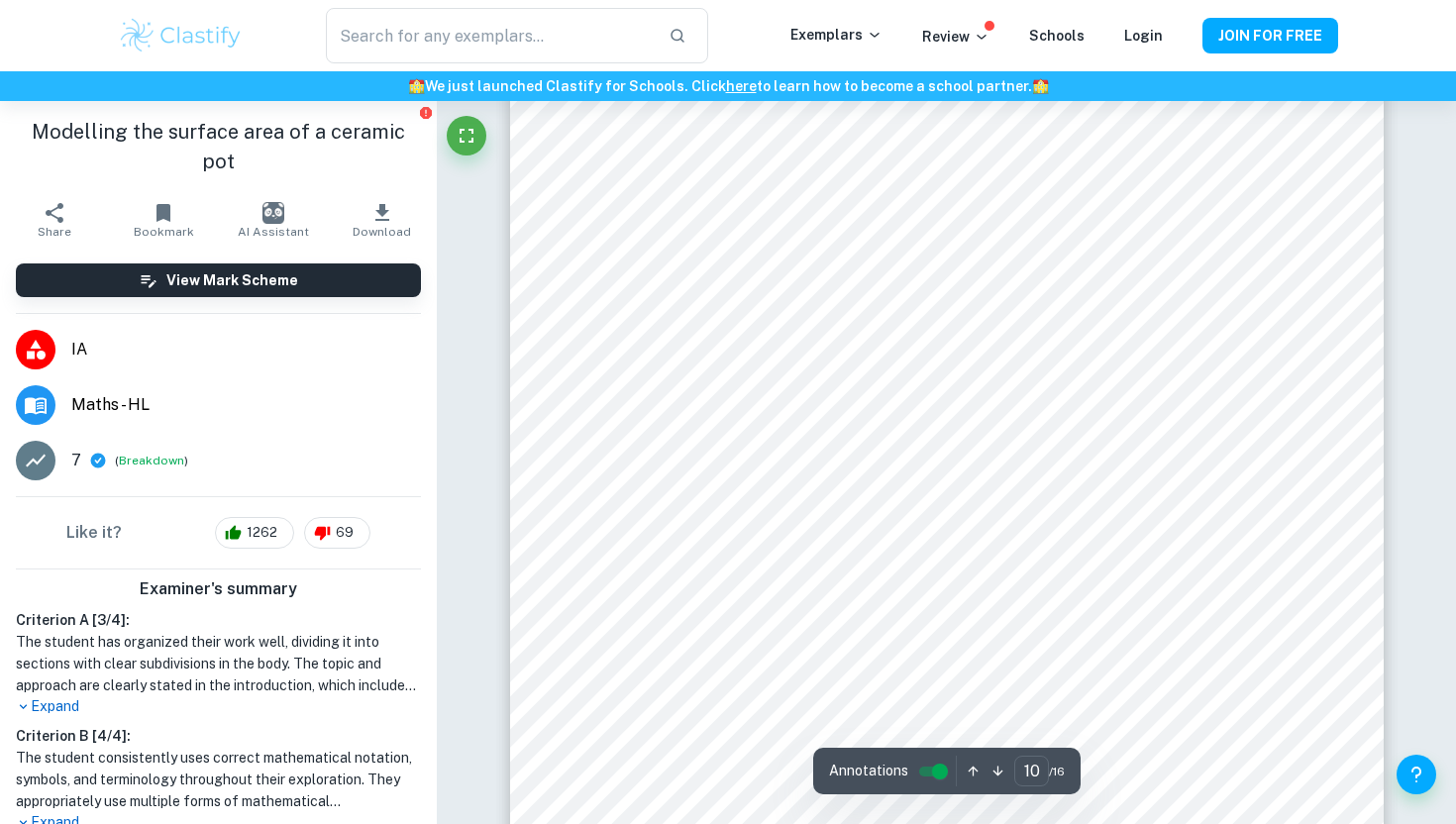 scroll, scrollTop: 12102, scrollLeft: 0, axis: vertical 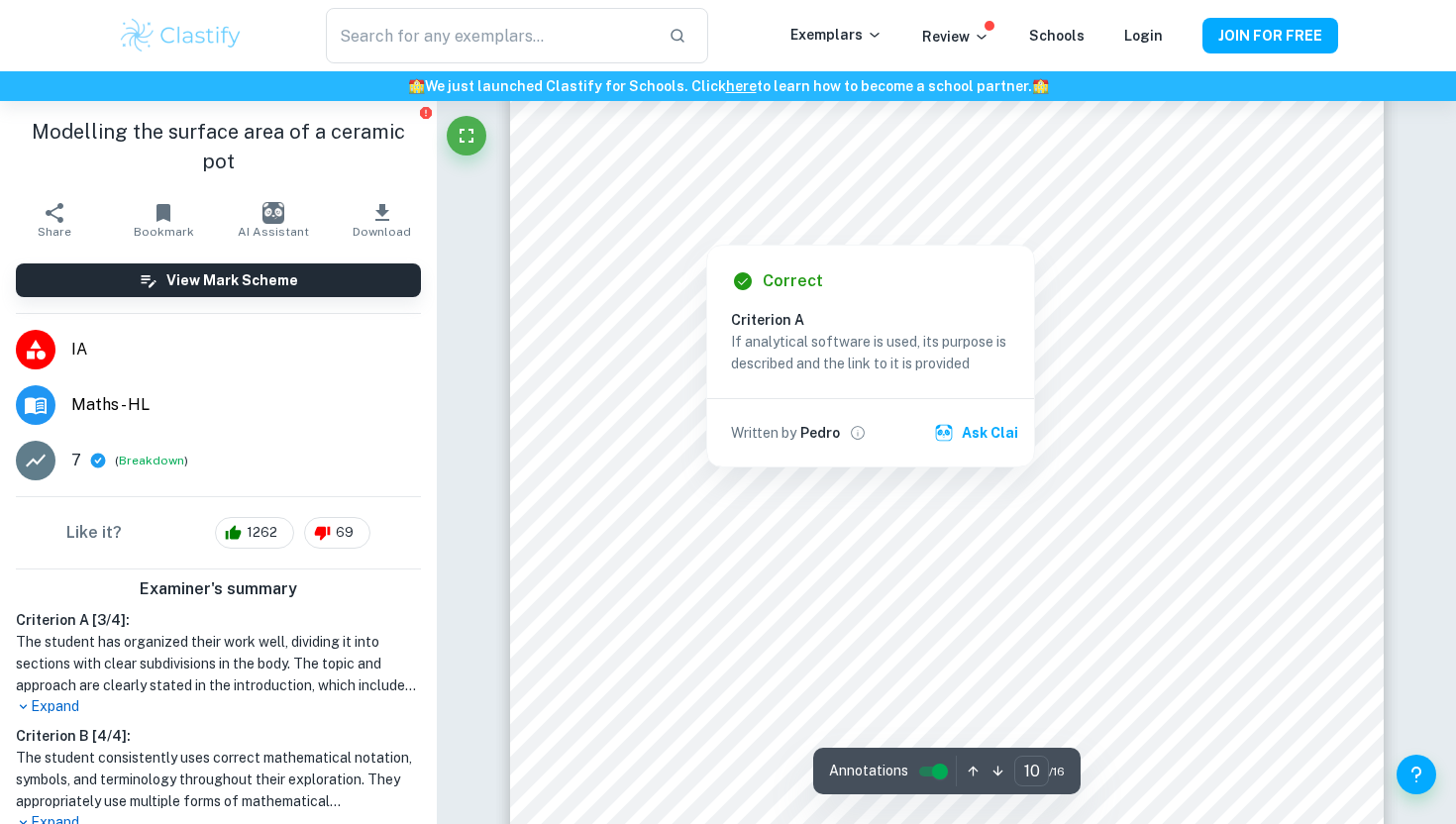 click at bounding box center (946, 205) 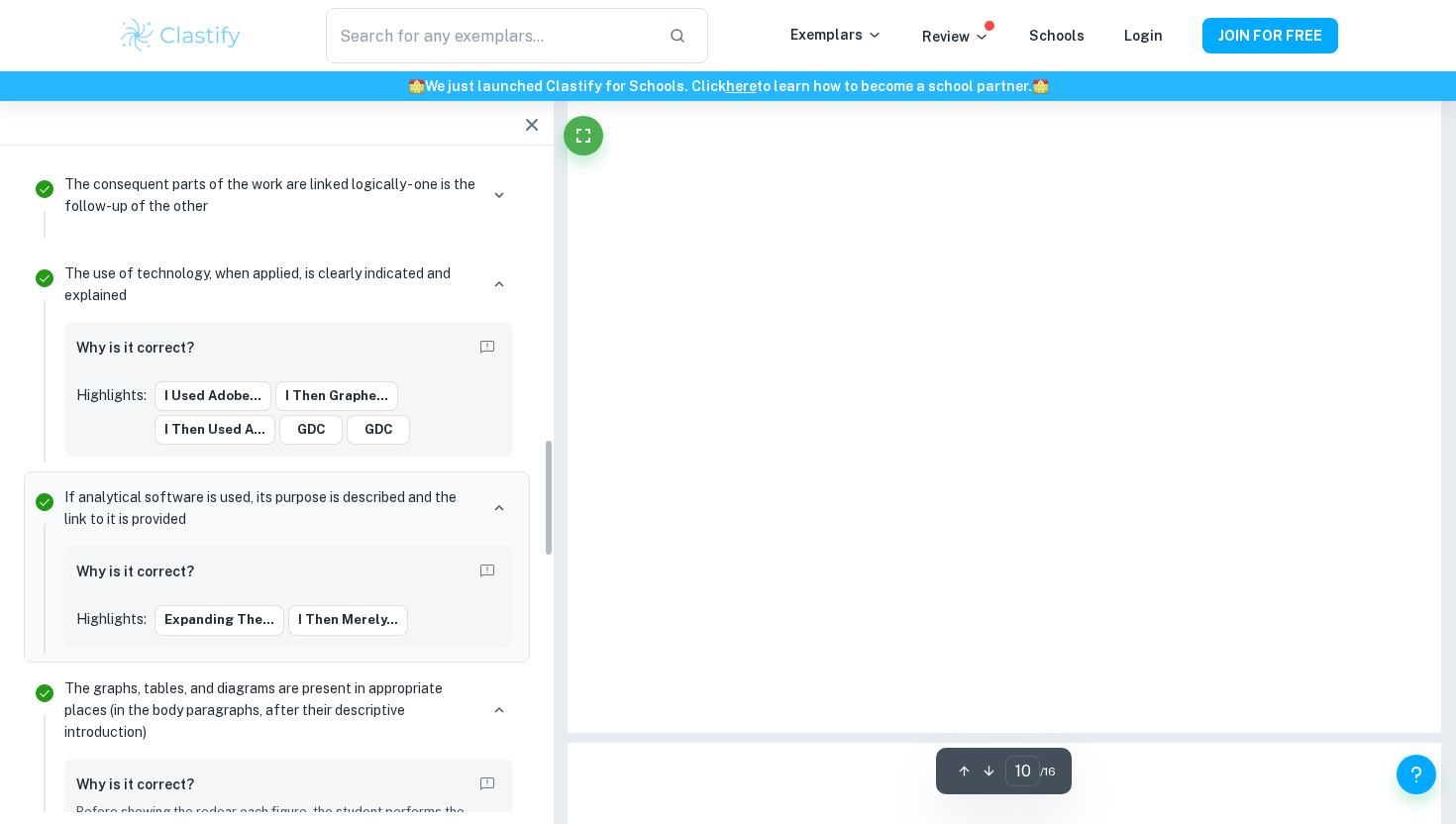 scroll, scrollTop: 1586, scrollLeft: 0, axis: vertical 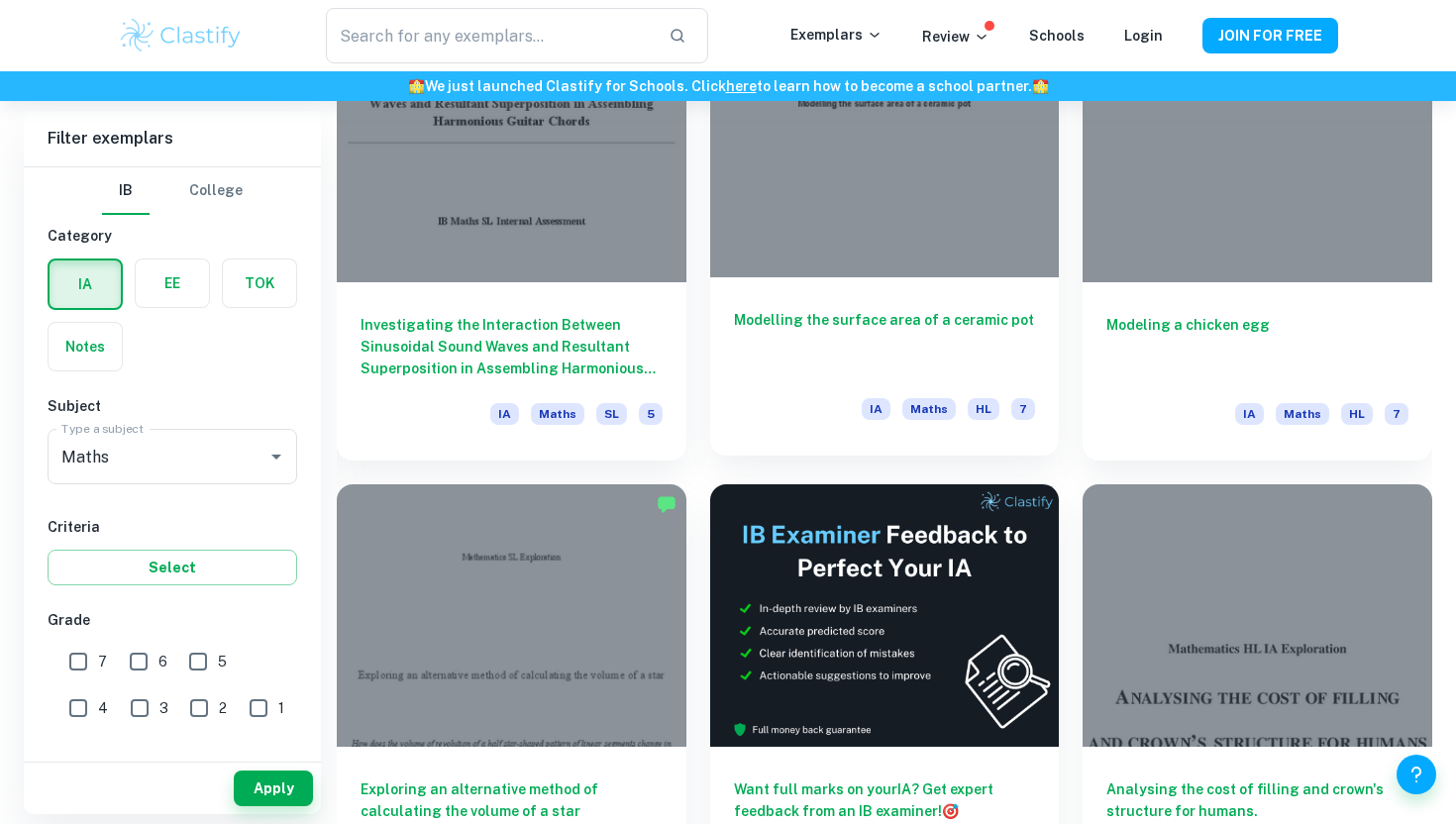 click on "Modelling the surface area of a ceramic pot" at bounding box center [884, 342] 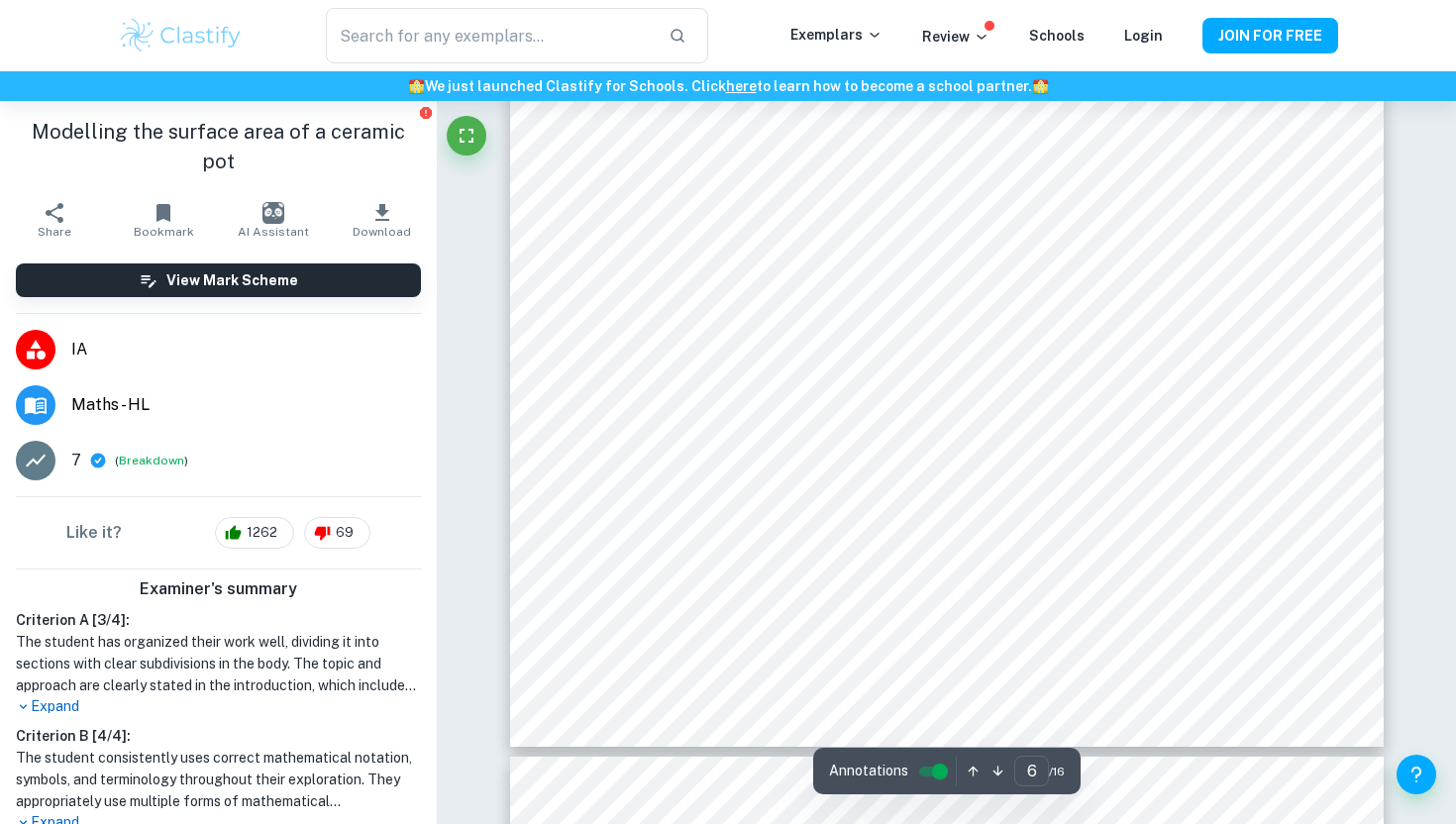 scroll, scrollTop: 7133, scrollLeft: 0, axis: vertical 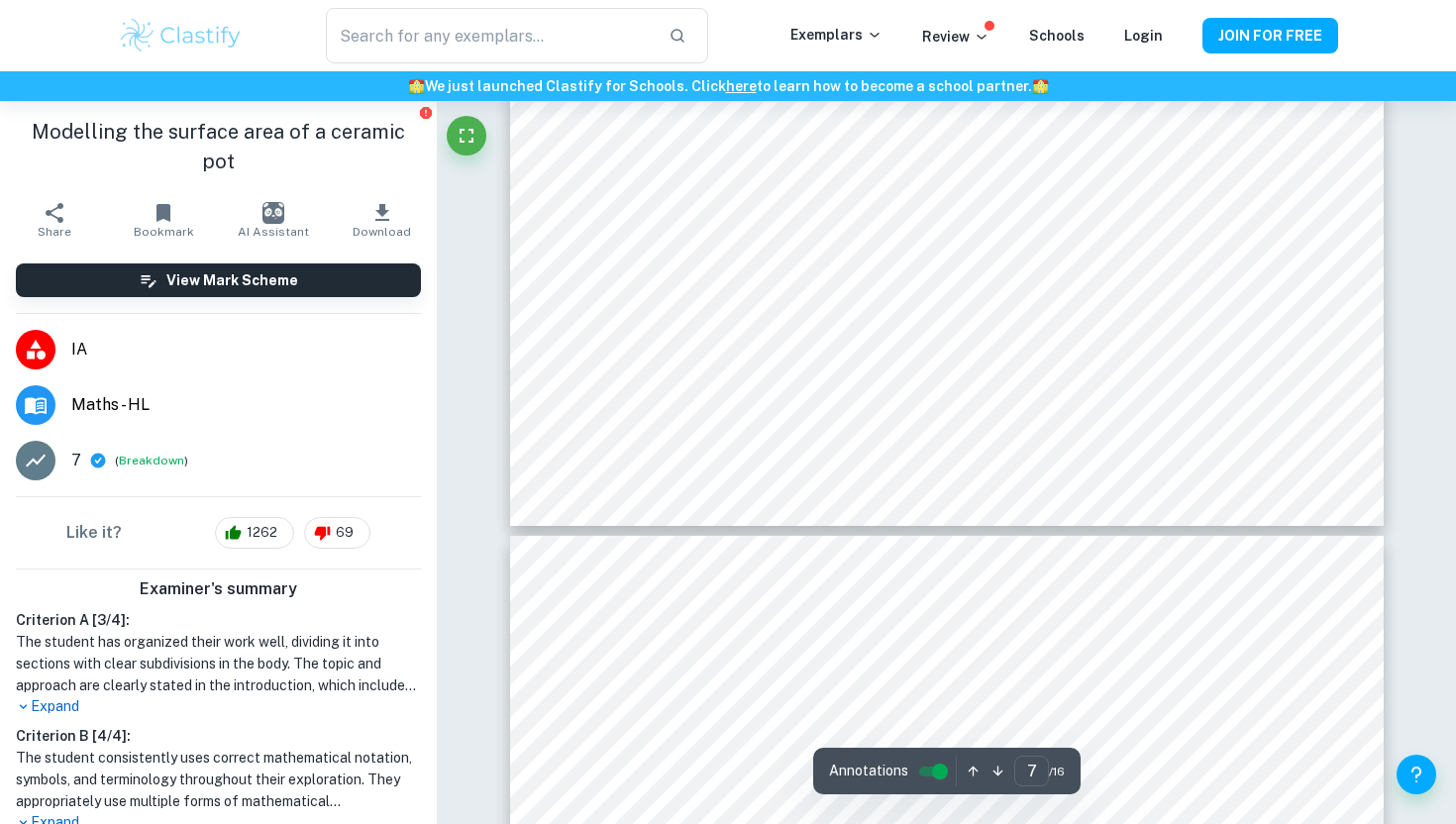 type on "8" 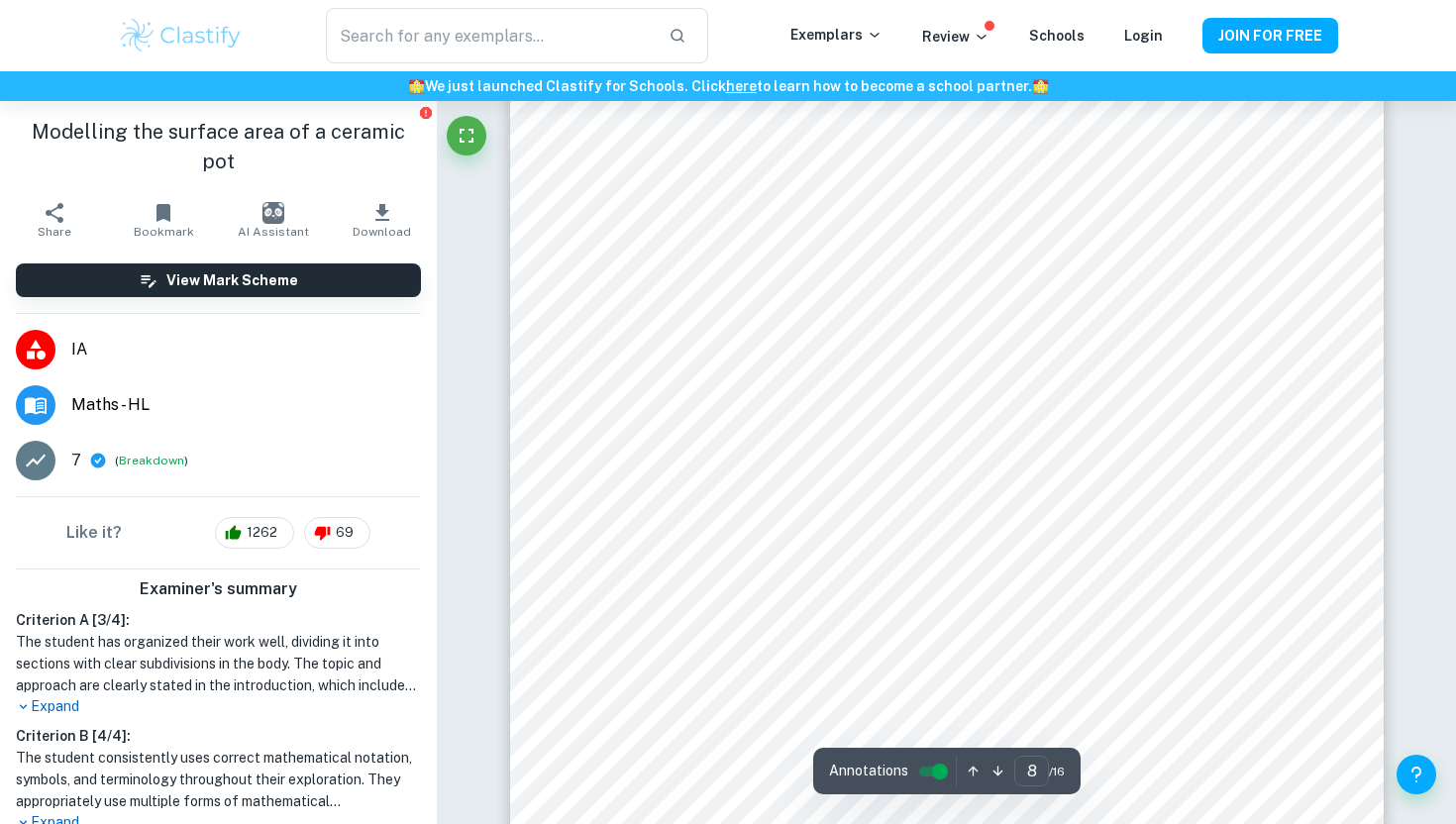 scroll, scrollTop: 9424, scrollLeft: 0, axis: vertical 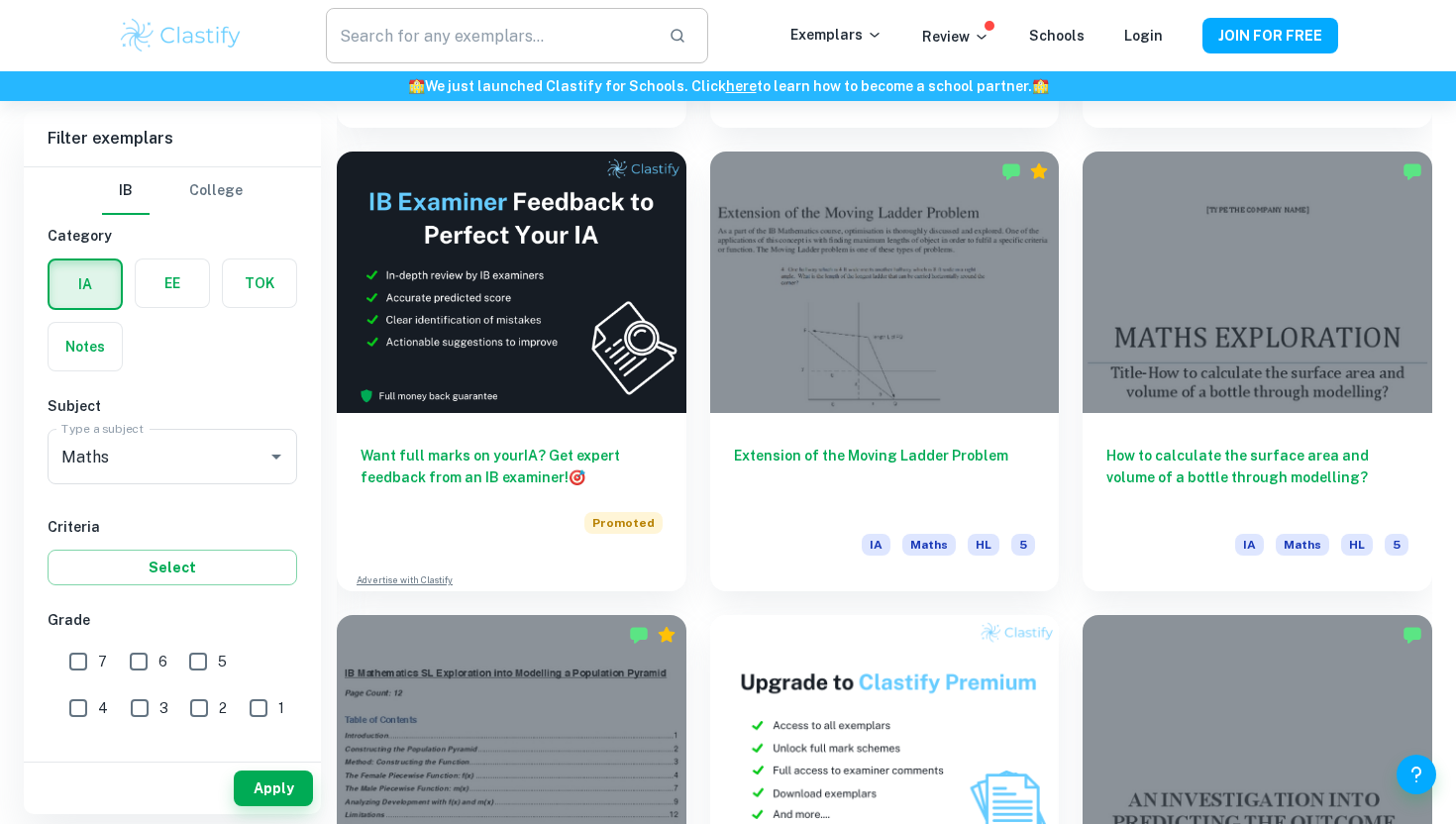 click at bounding box center [489, 36] 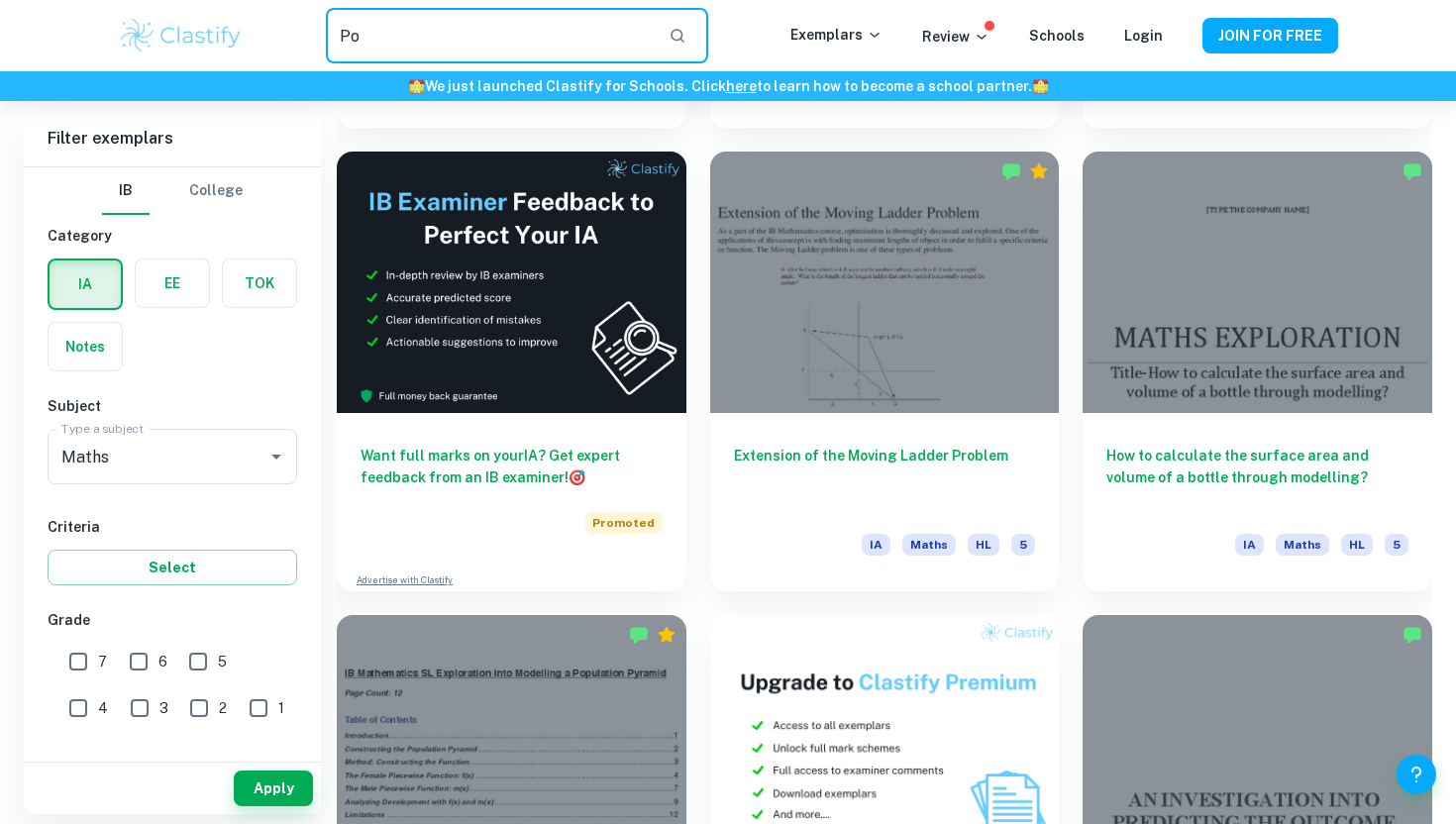 type on "P" 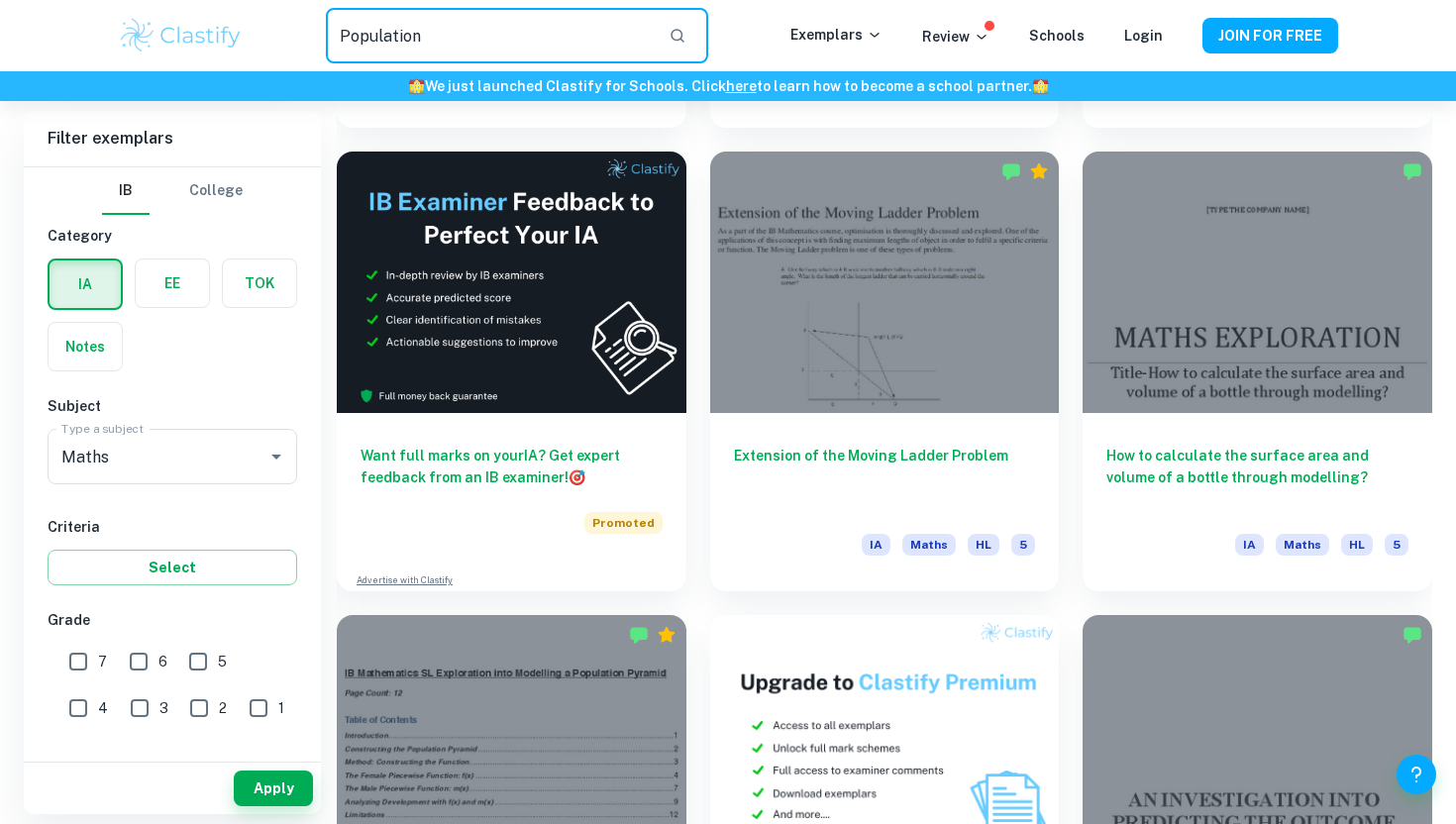 type on "Population" 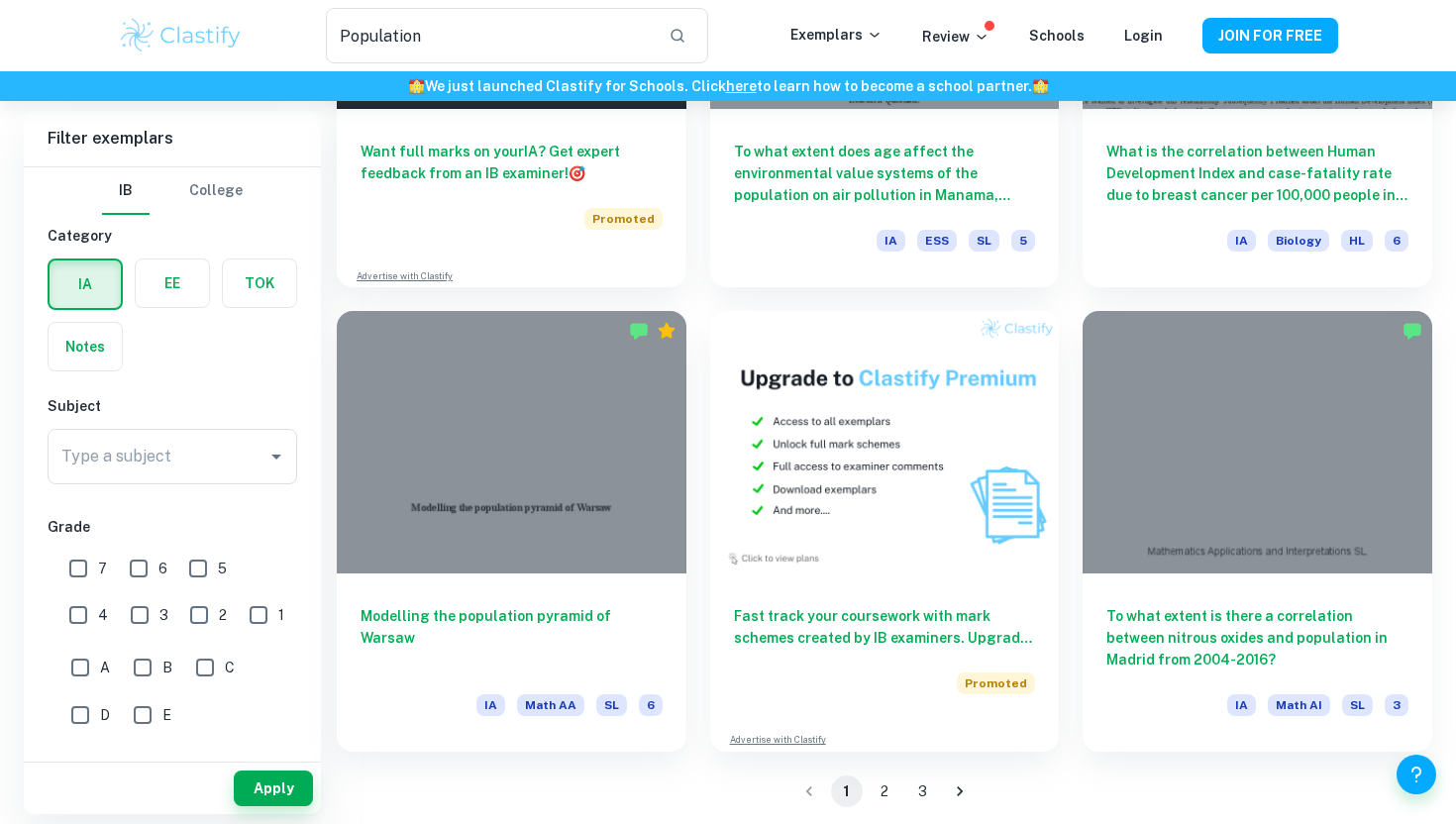 scroll, scrollTop: 3159, scrollLeft: 0, axis: vertical 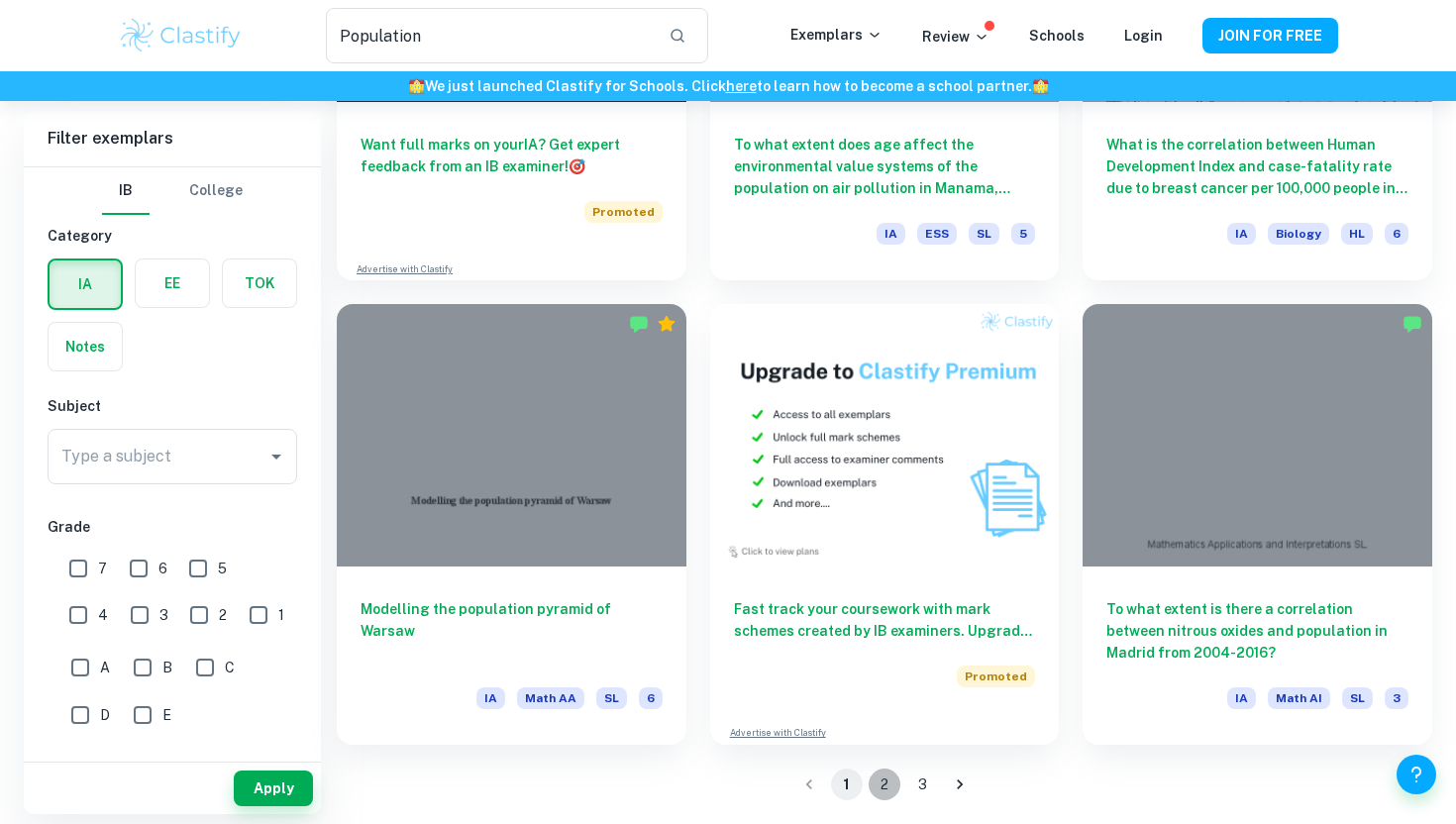 click on "2" at bounding box center (884, 784) 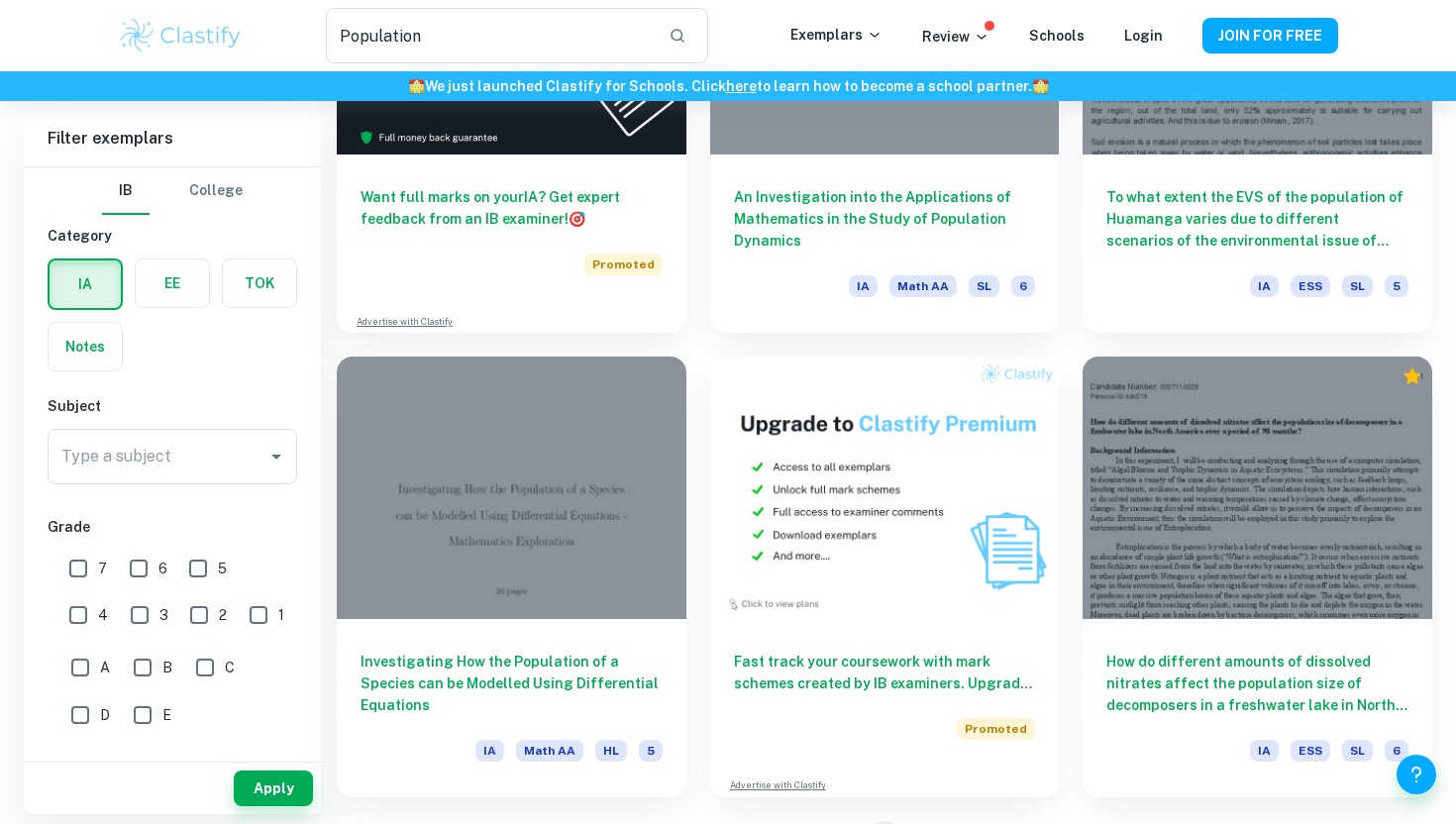 scroll, scrollTop: 3159, scrollLeft: 0, axis: vertical 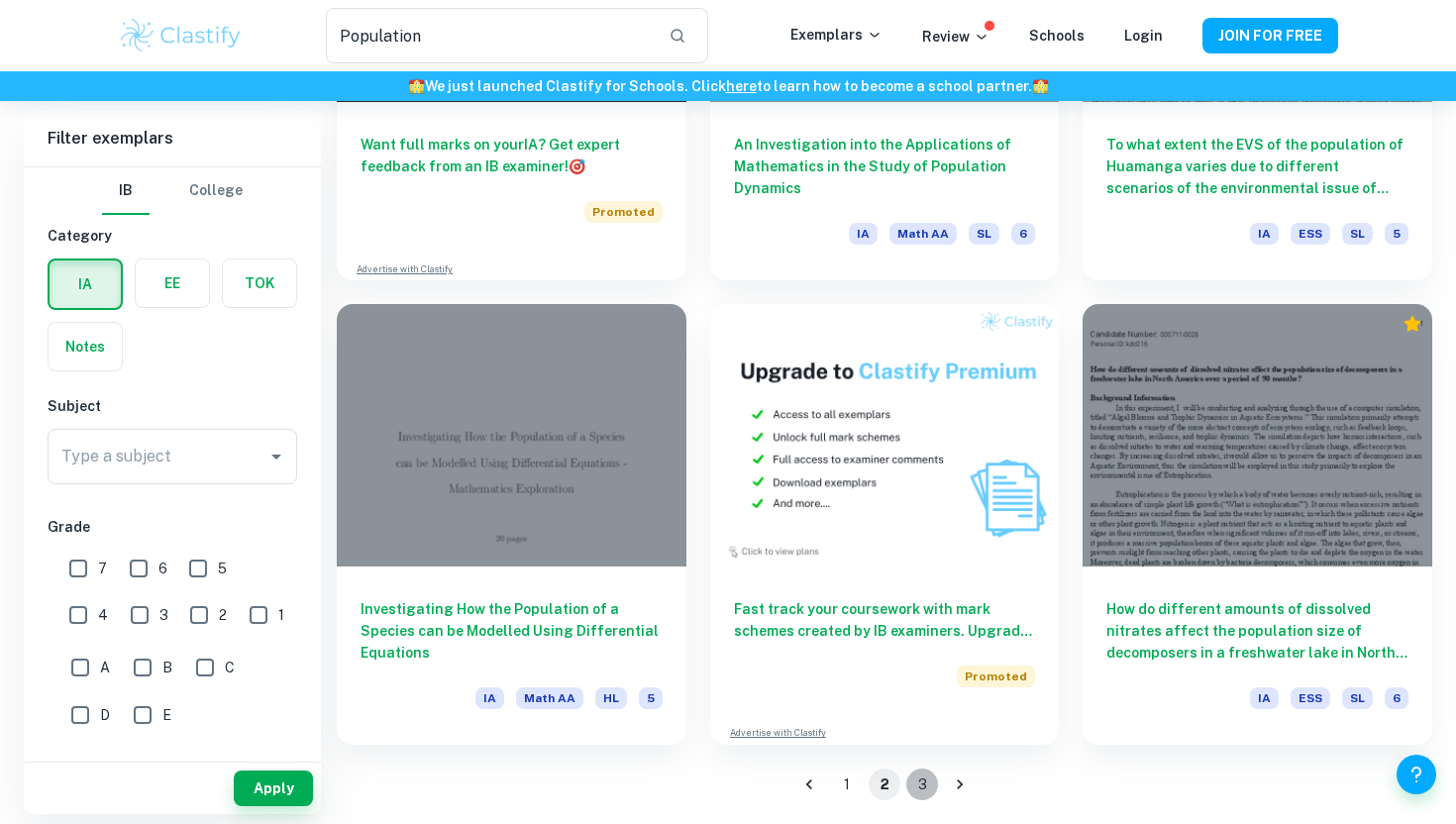 click on "3" at bounding box center [922, 784] 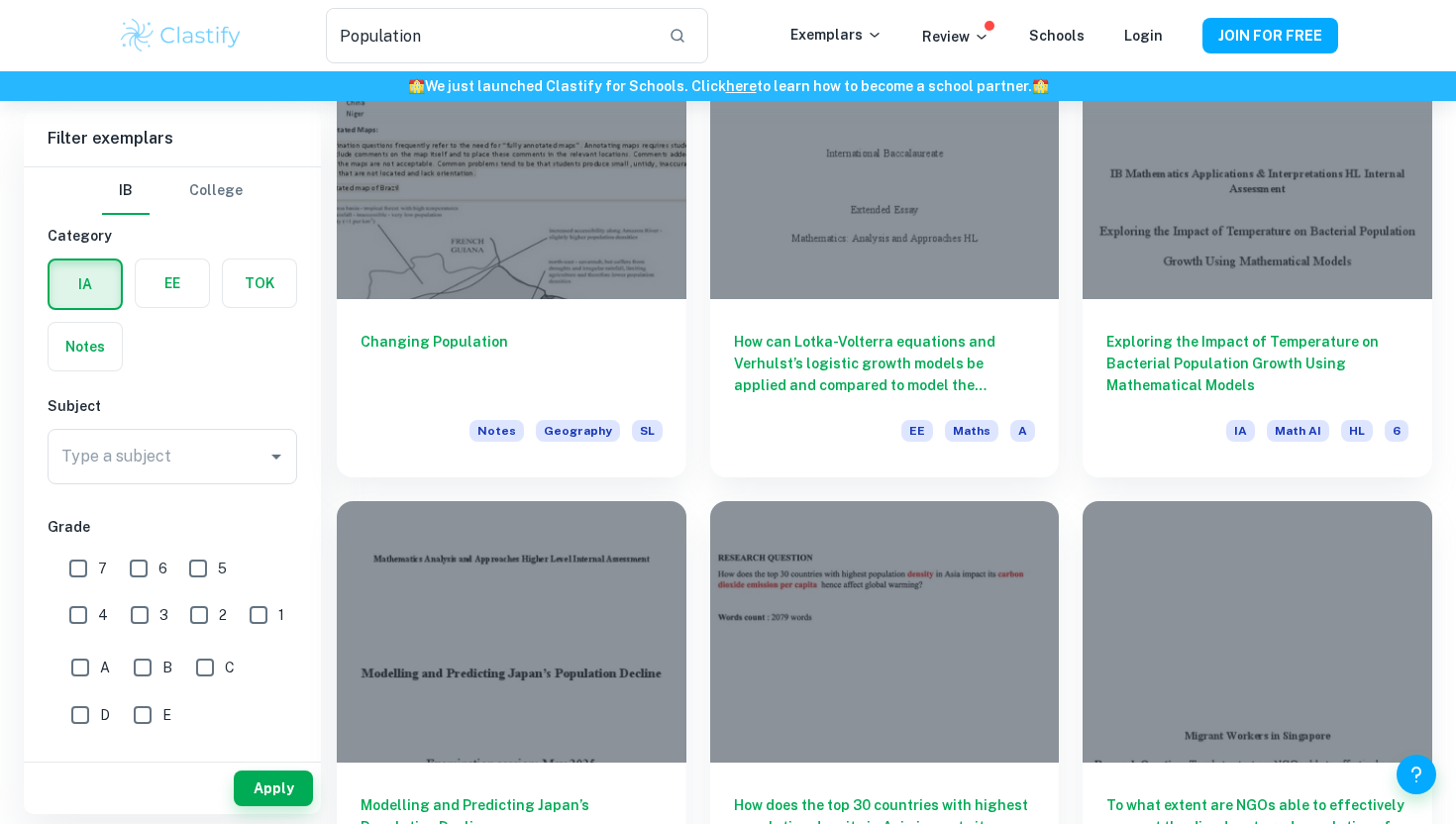 scroll, scrollTop: 1574, scrollLeft: 0, axis: vertical 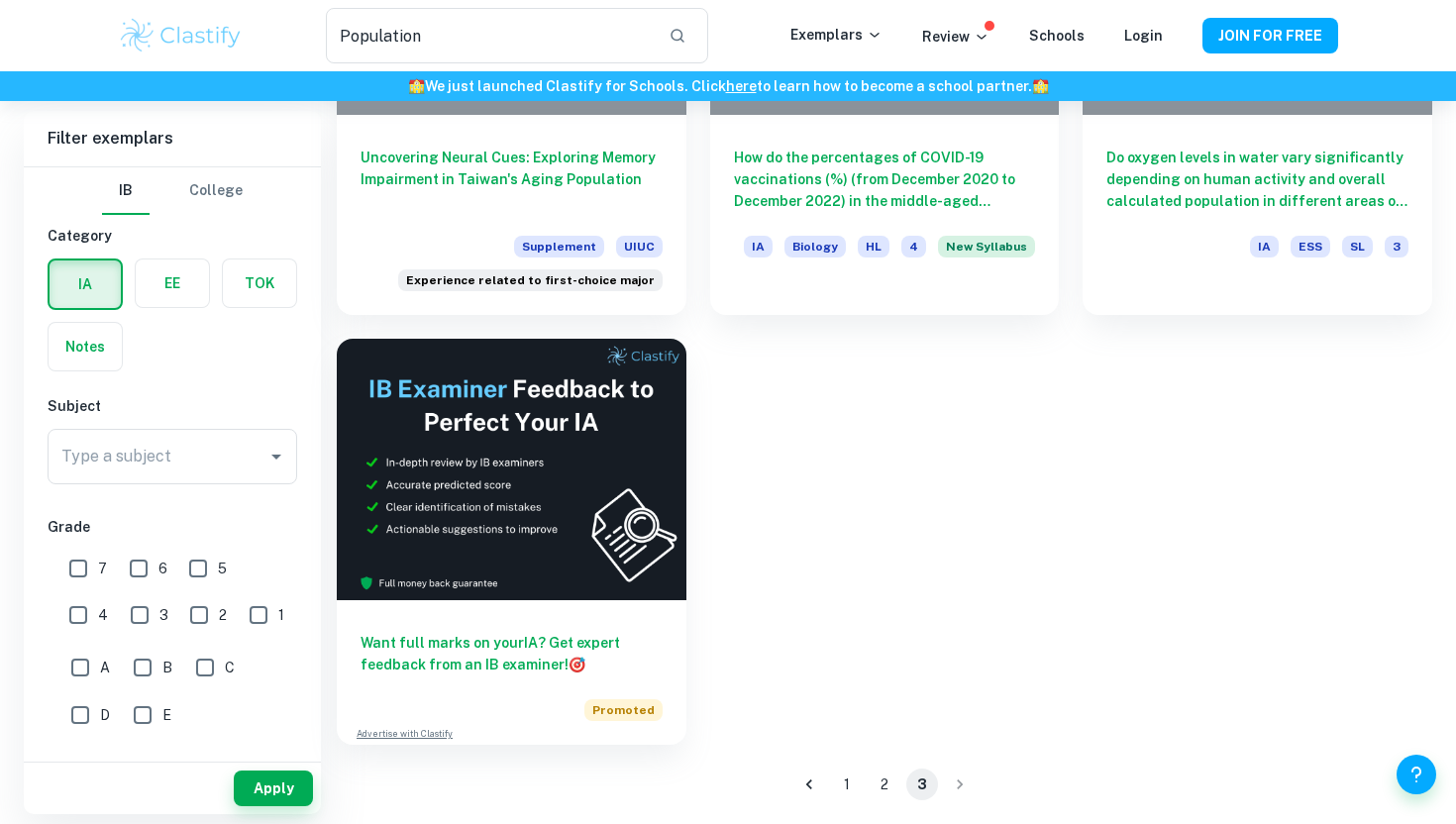 click on "1" at bounding box center [259, 615] 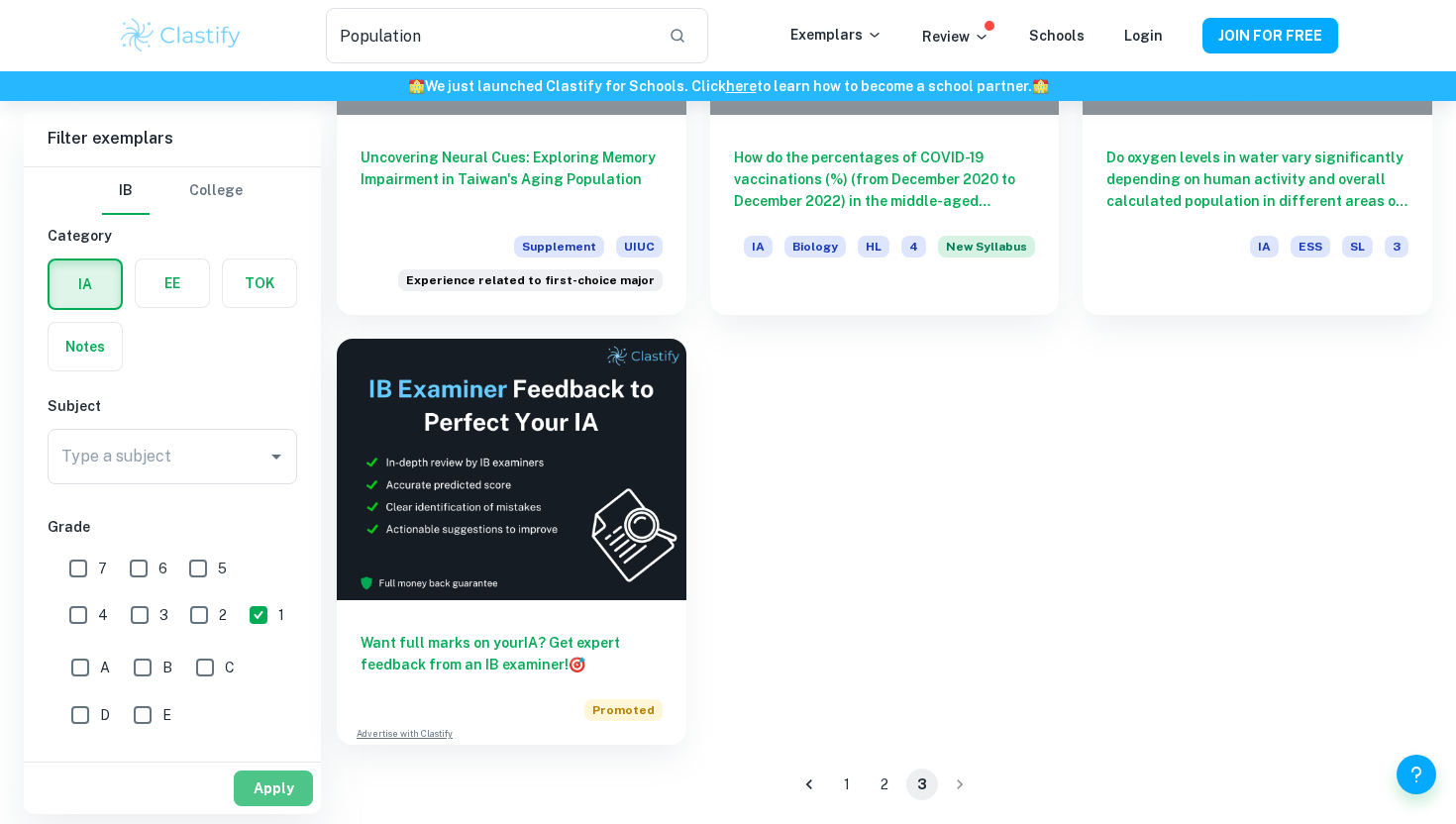 click on "Apply" at bounding box center [273, 788] 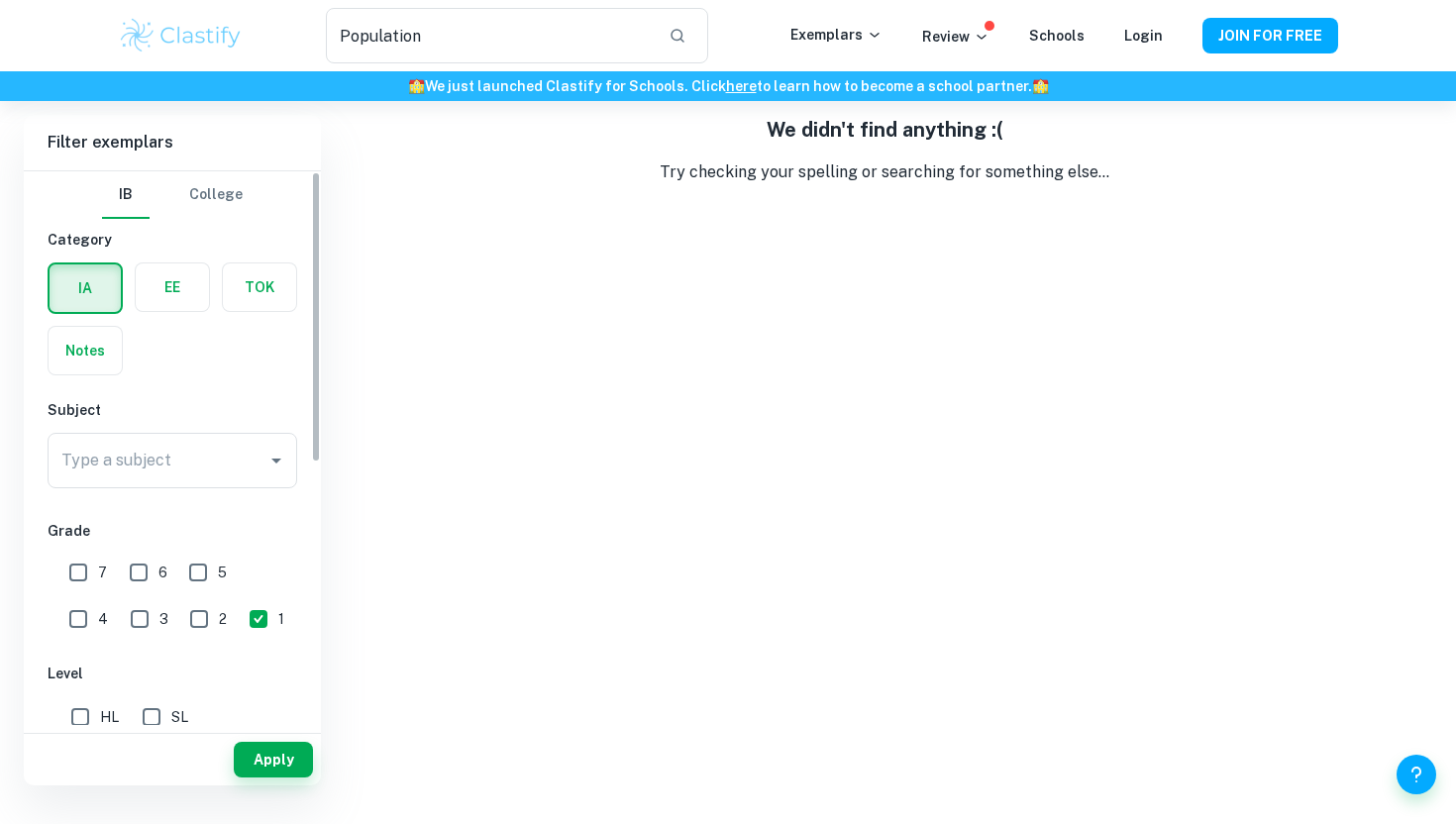 scroll, scrollTop: 48, scrollLeft: 0, axis: vertical 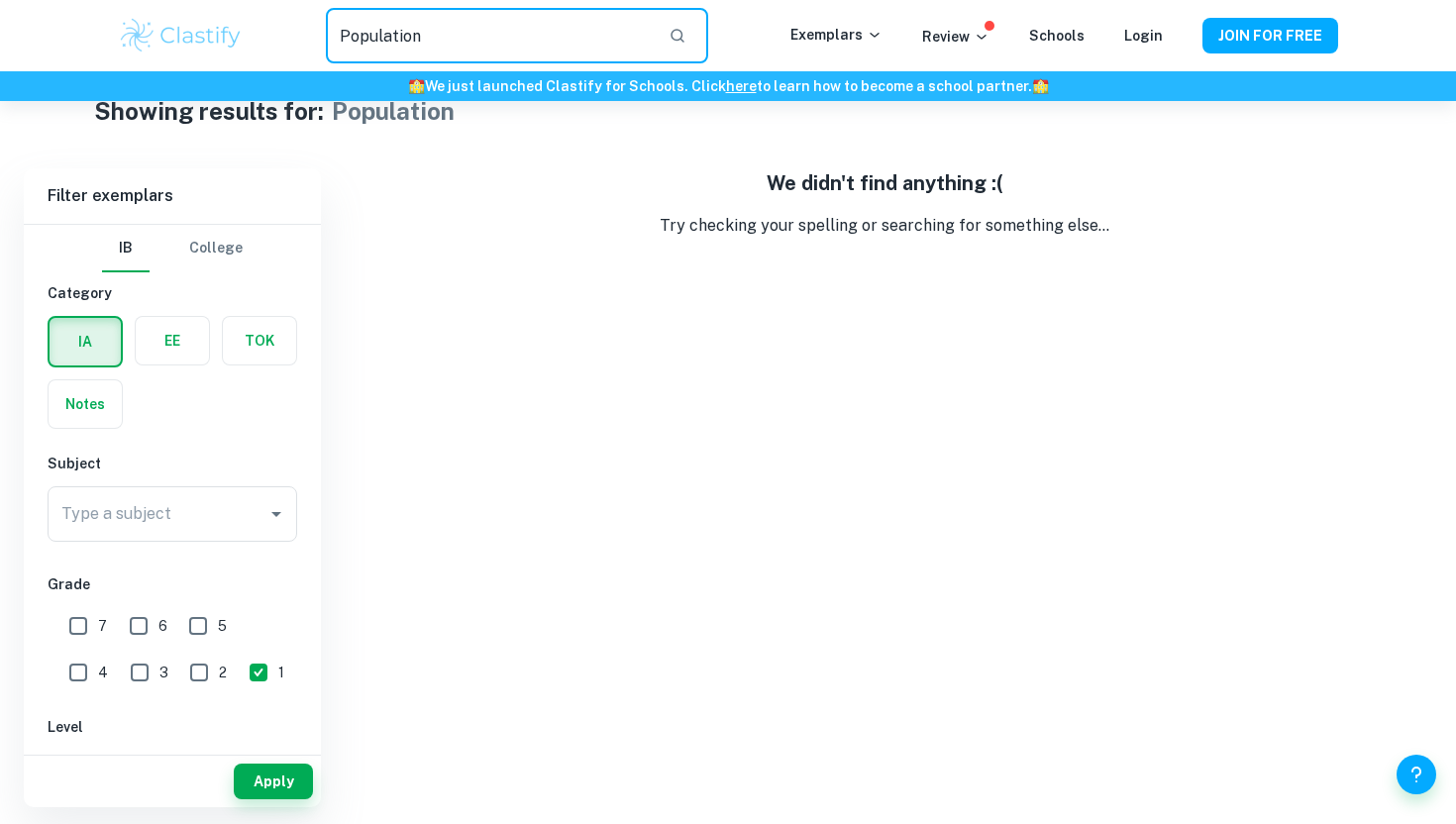drag, startPoint x: 542, startPoint y: 43, endPoint x: 238, endPoint y: 42, distance: 304.00164 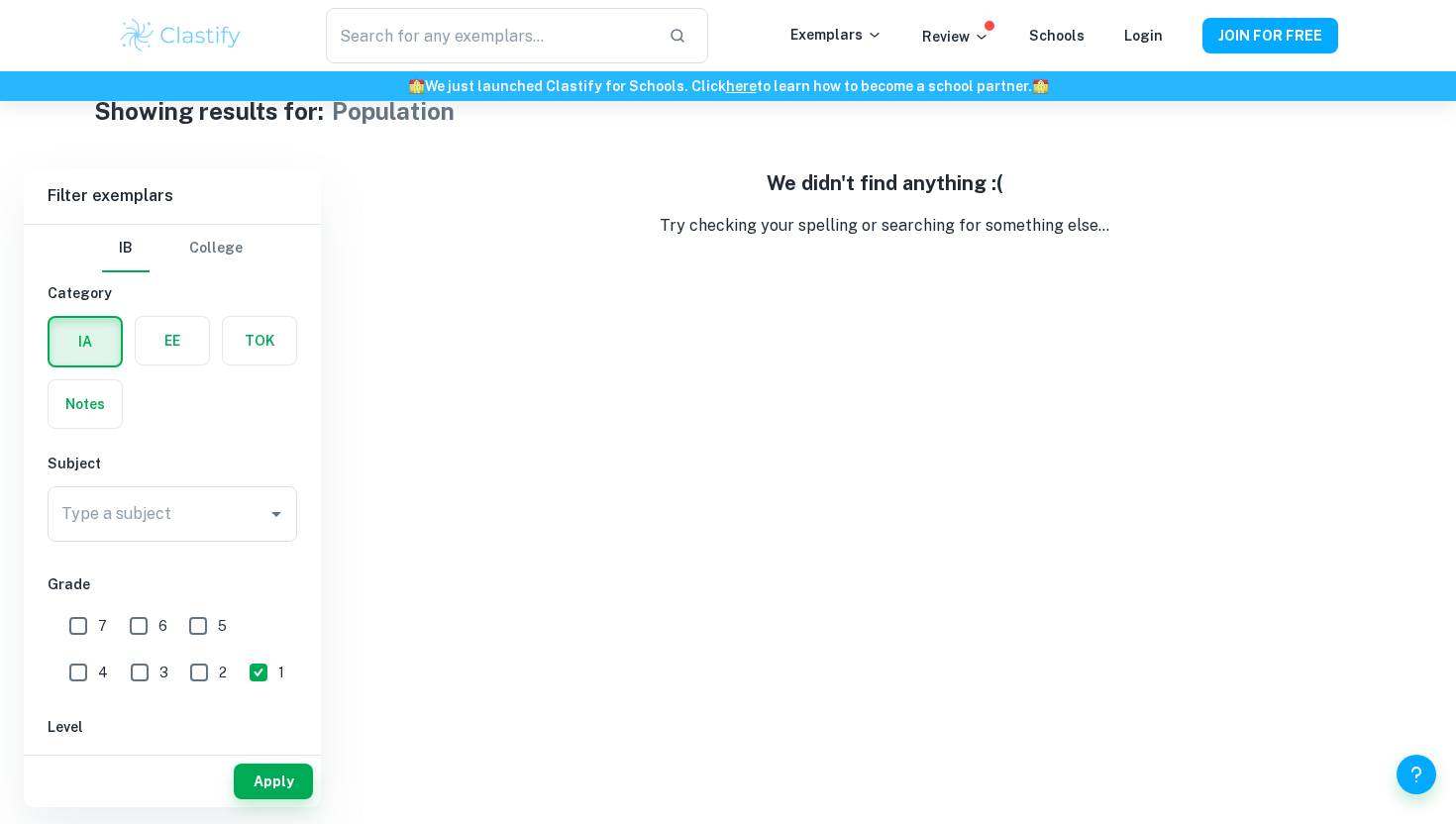 click on "Apply" at bounding box center (172, 781) 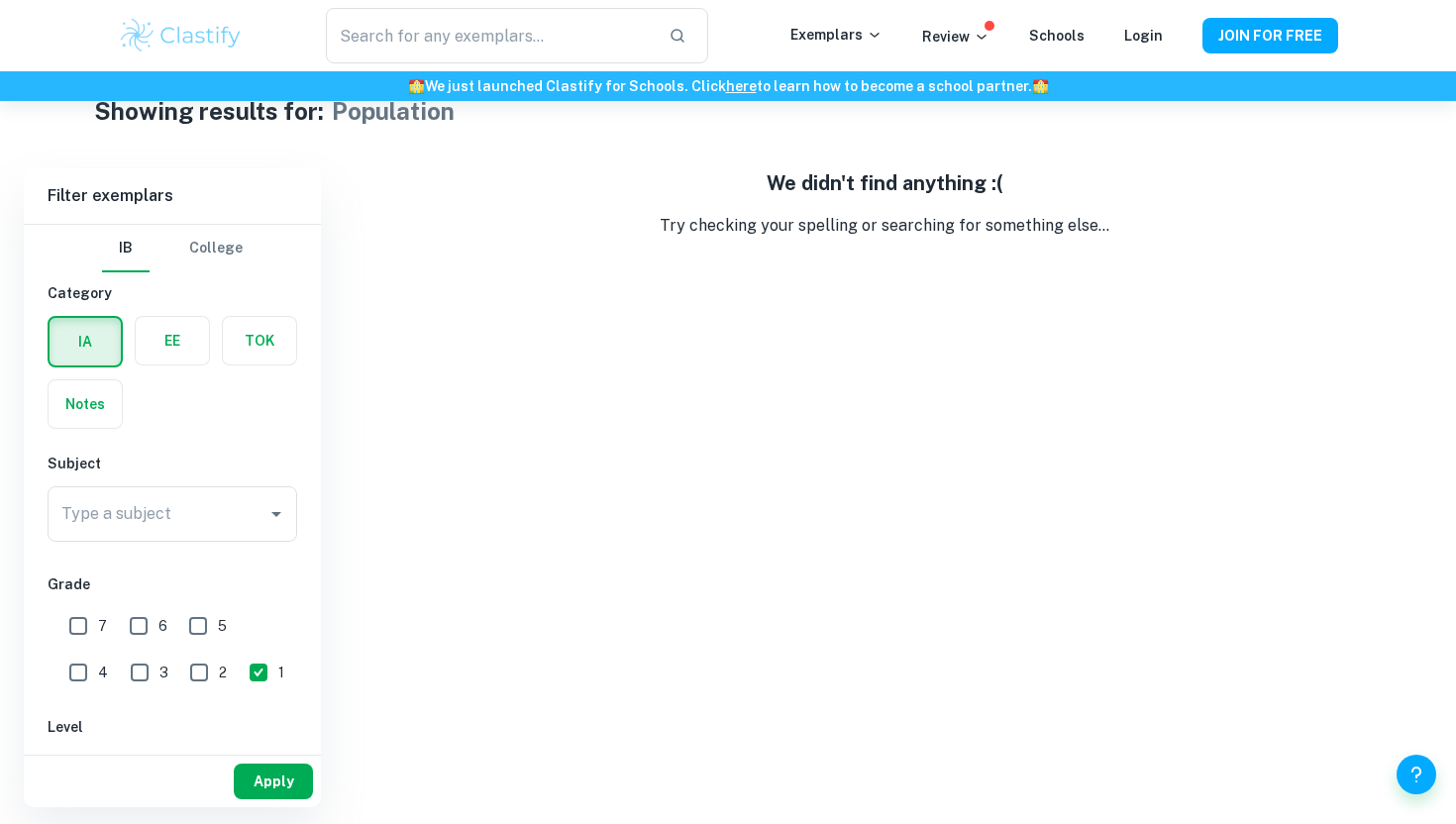 click on "Apply" at bounding box center [273, 781] 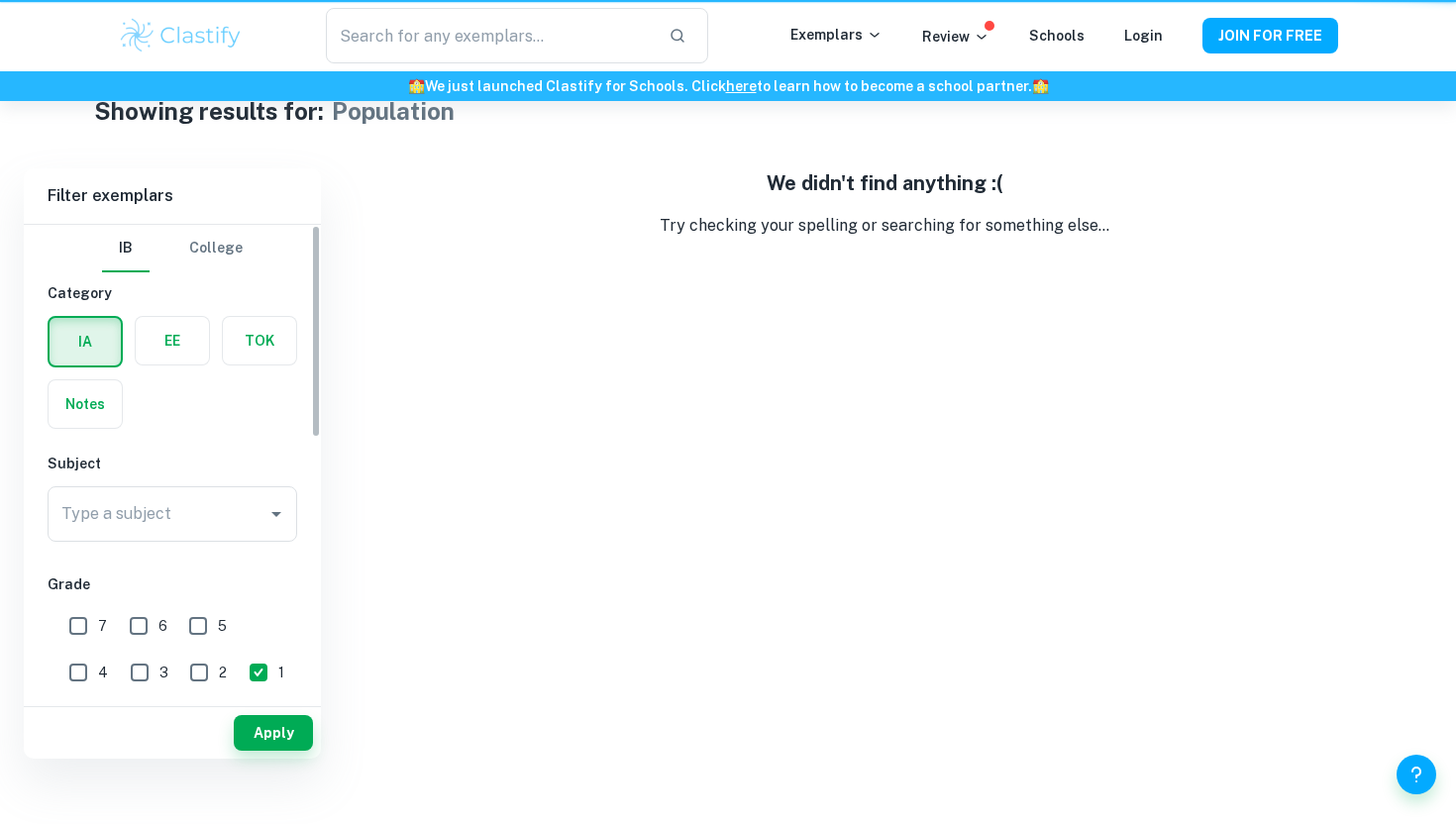 scroll, scrollTop: 0, scrollLeft: 0, axis: both 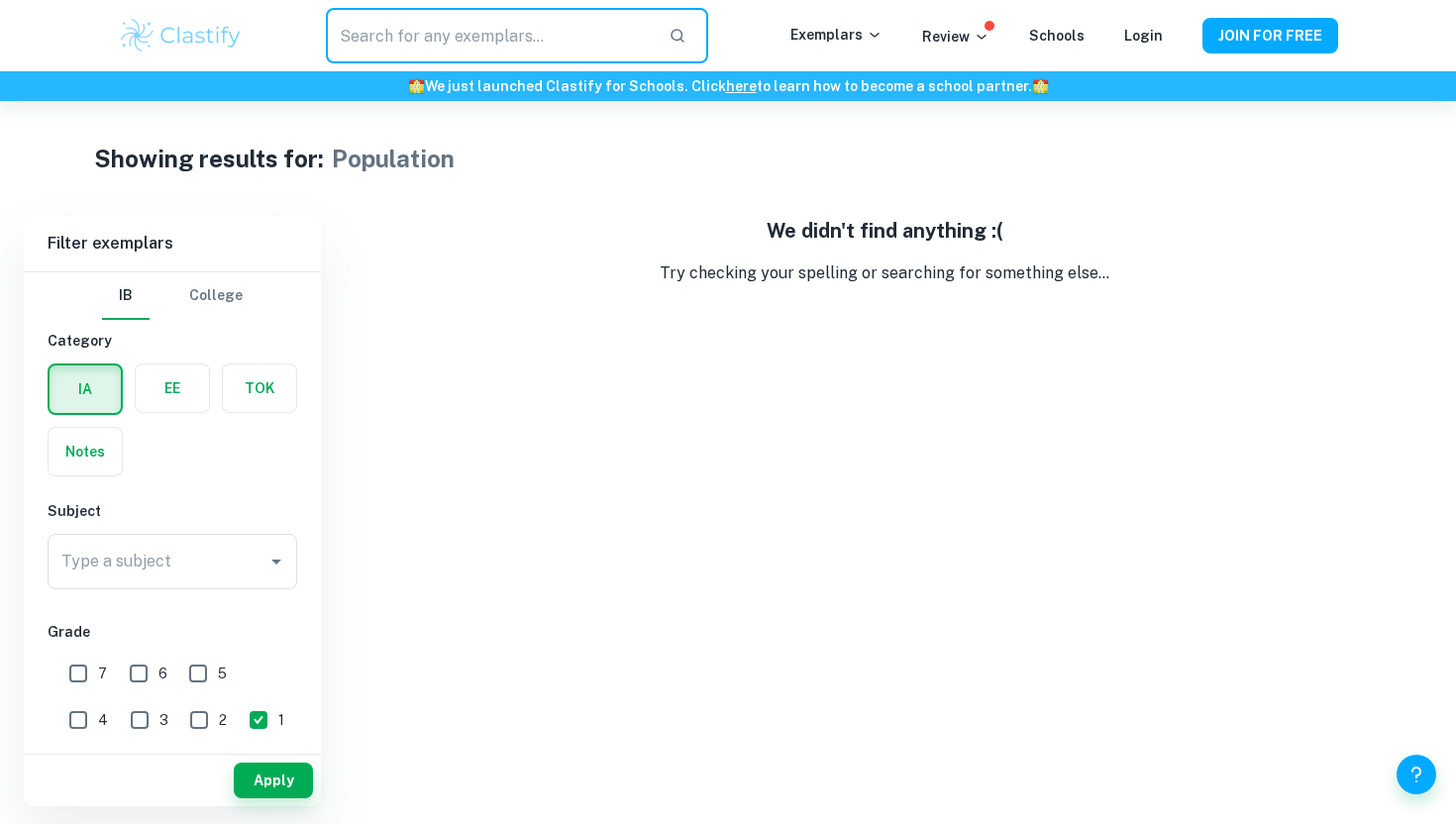drag, startPoint x: 593, startPoint y: 26, endPoint x: 274, endPoint y: 26, distance: 319 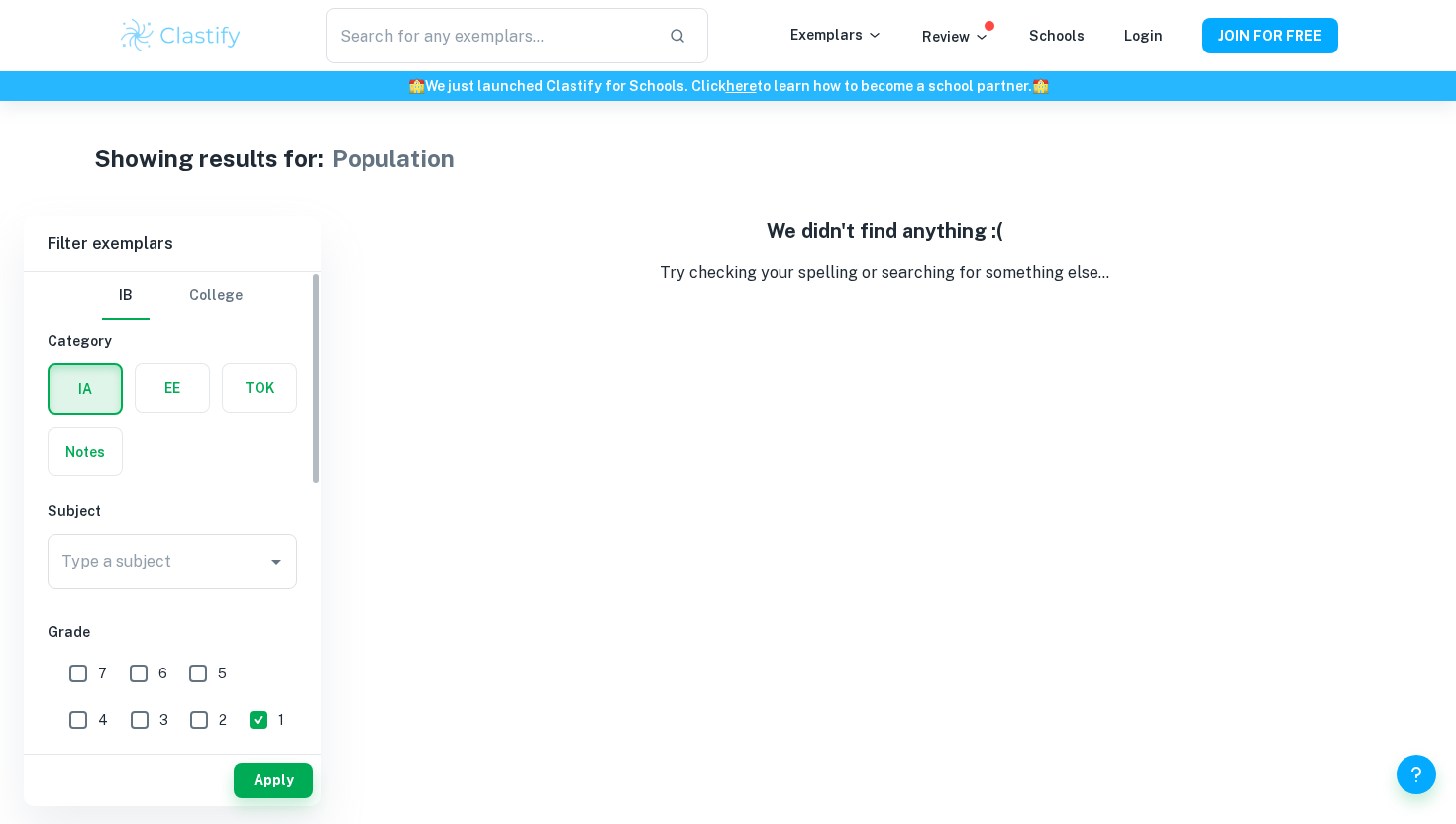 click on "EE" at bounding box center (166, 383) 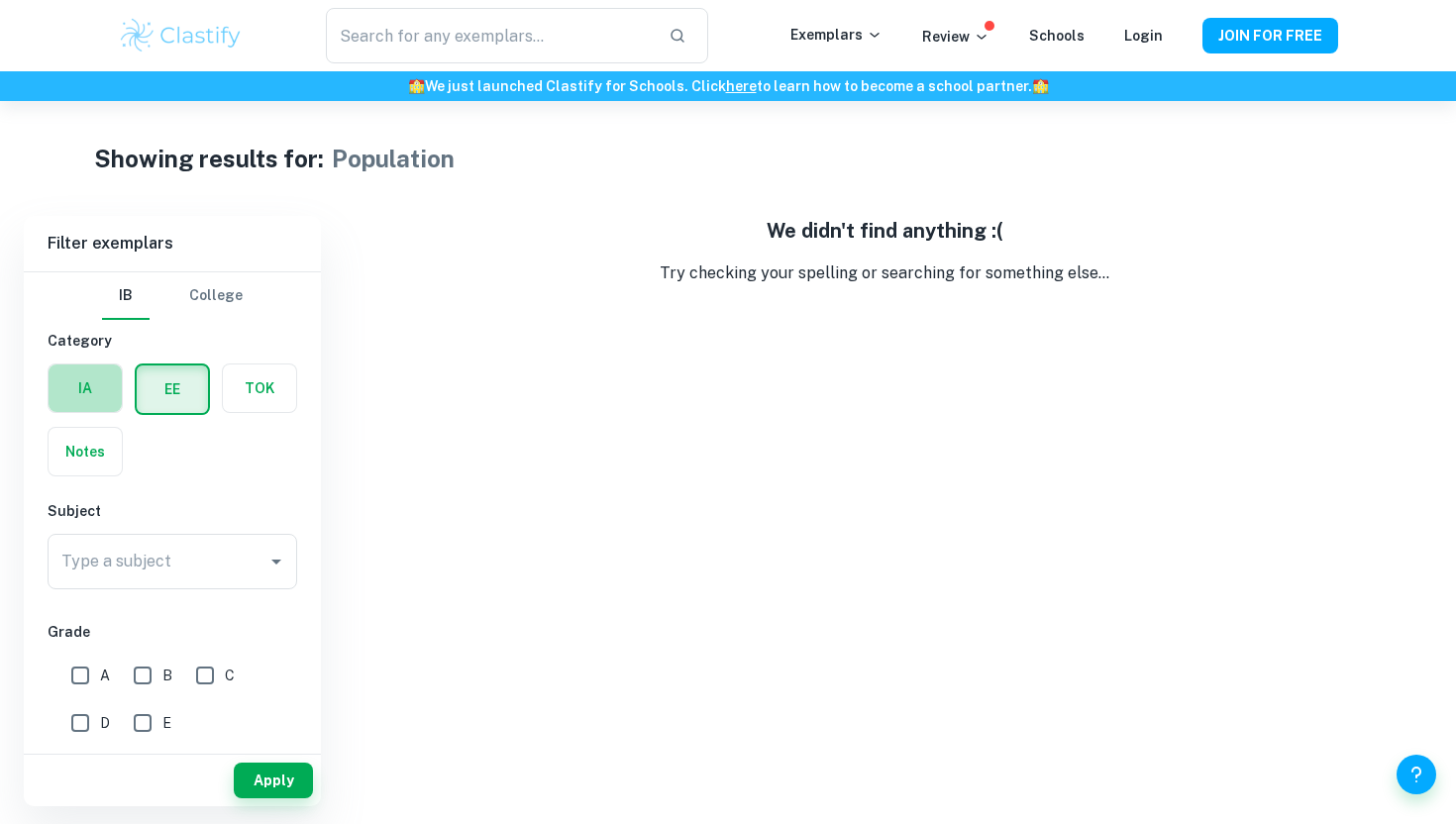 click at bounding box center [85, 388] 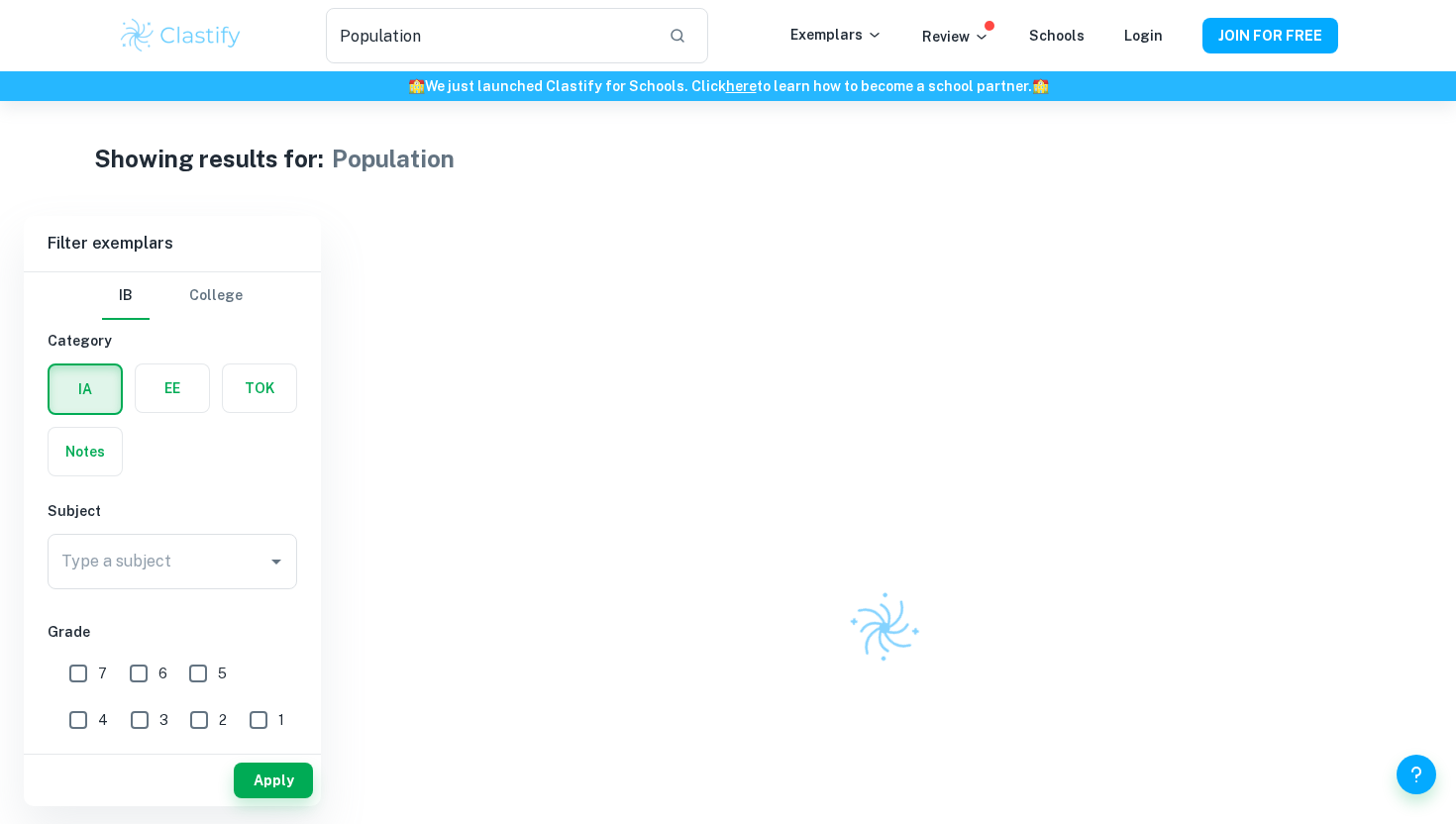 scroll, scrollTop: 0, scrollLeft: 0, axis: both 